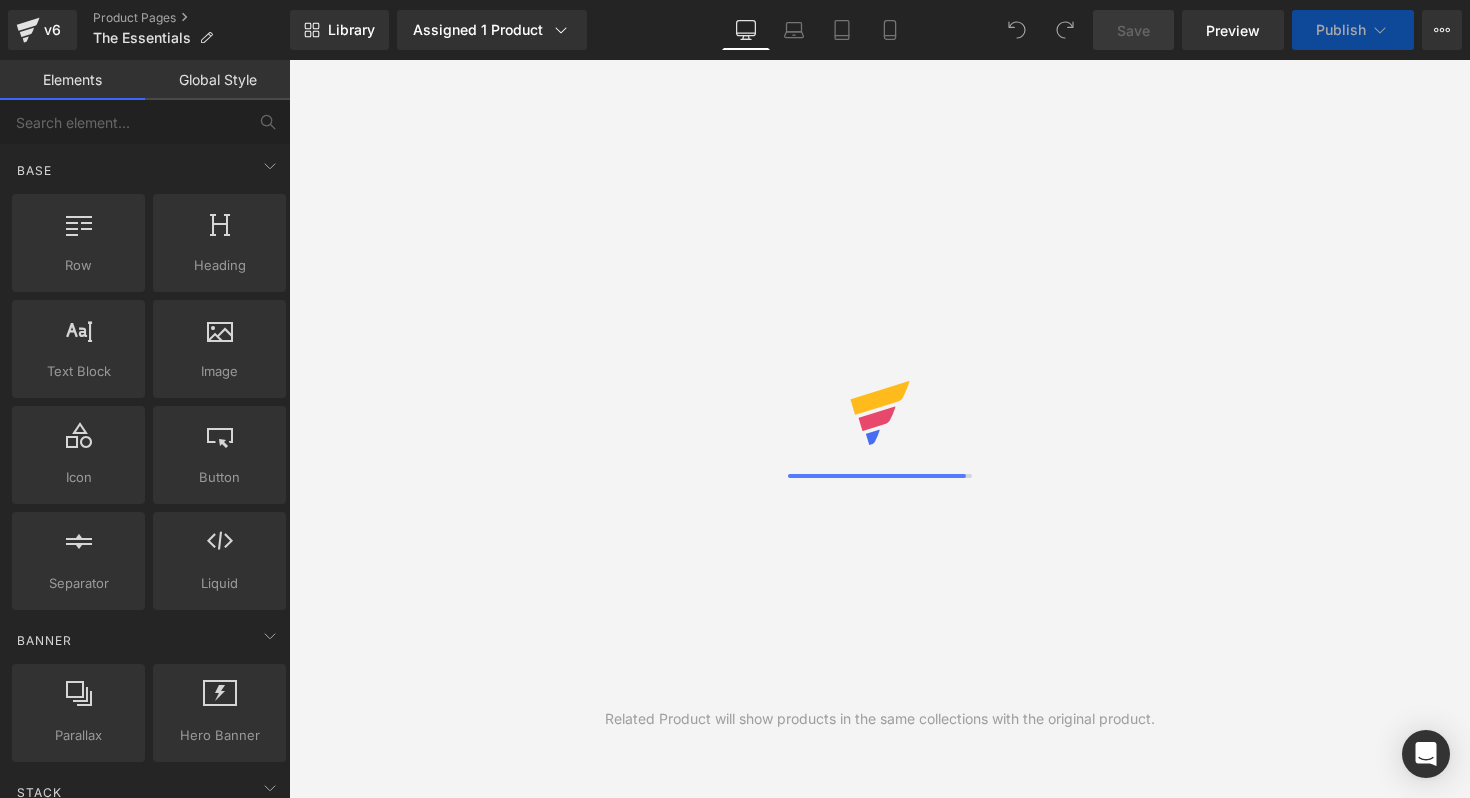 scroll, scrollTop: 0, scrollLeft: 0, axis: both 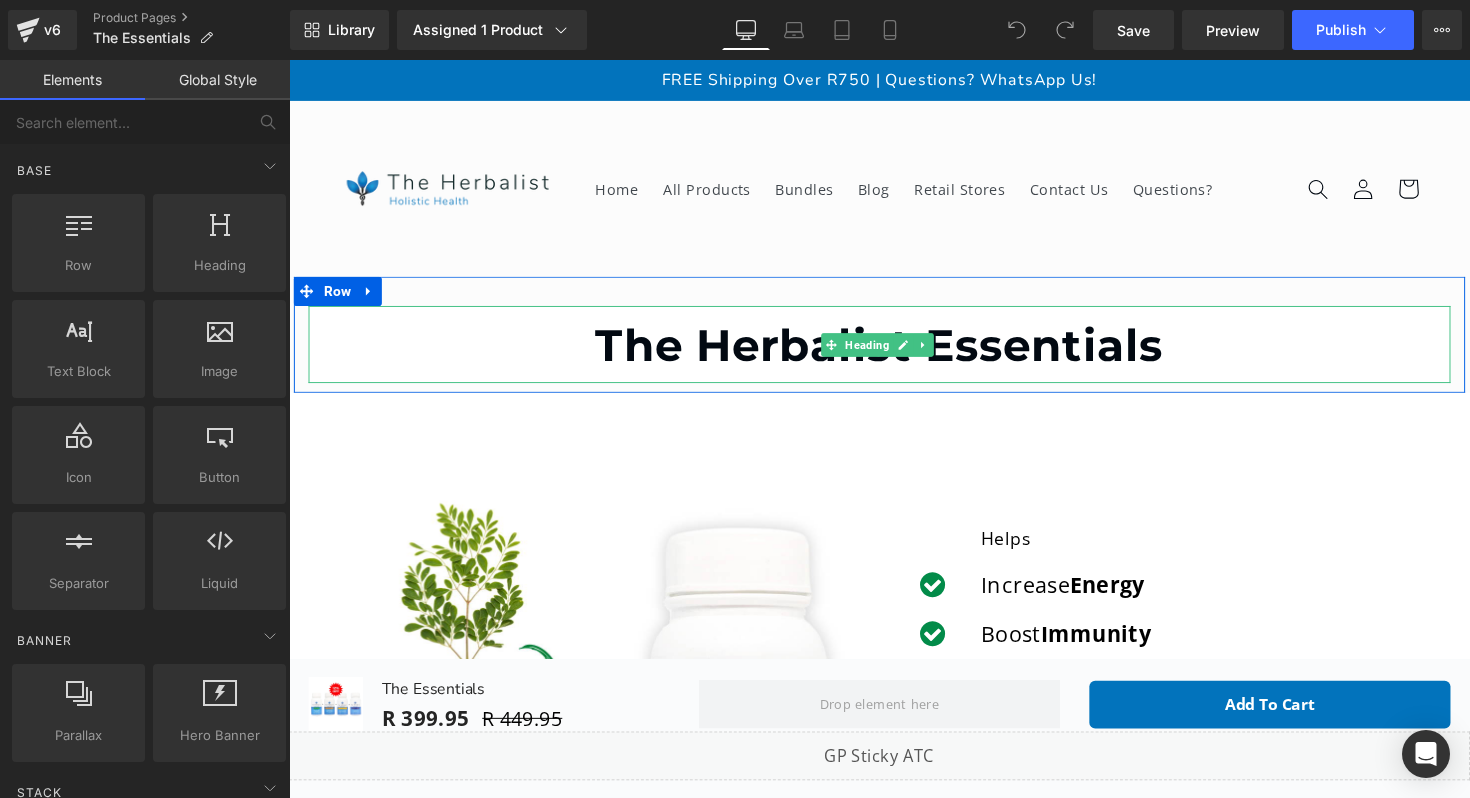click on "The Herbalist Essentials" at bounding box center [894, 351] 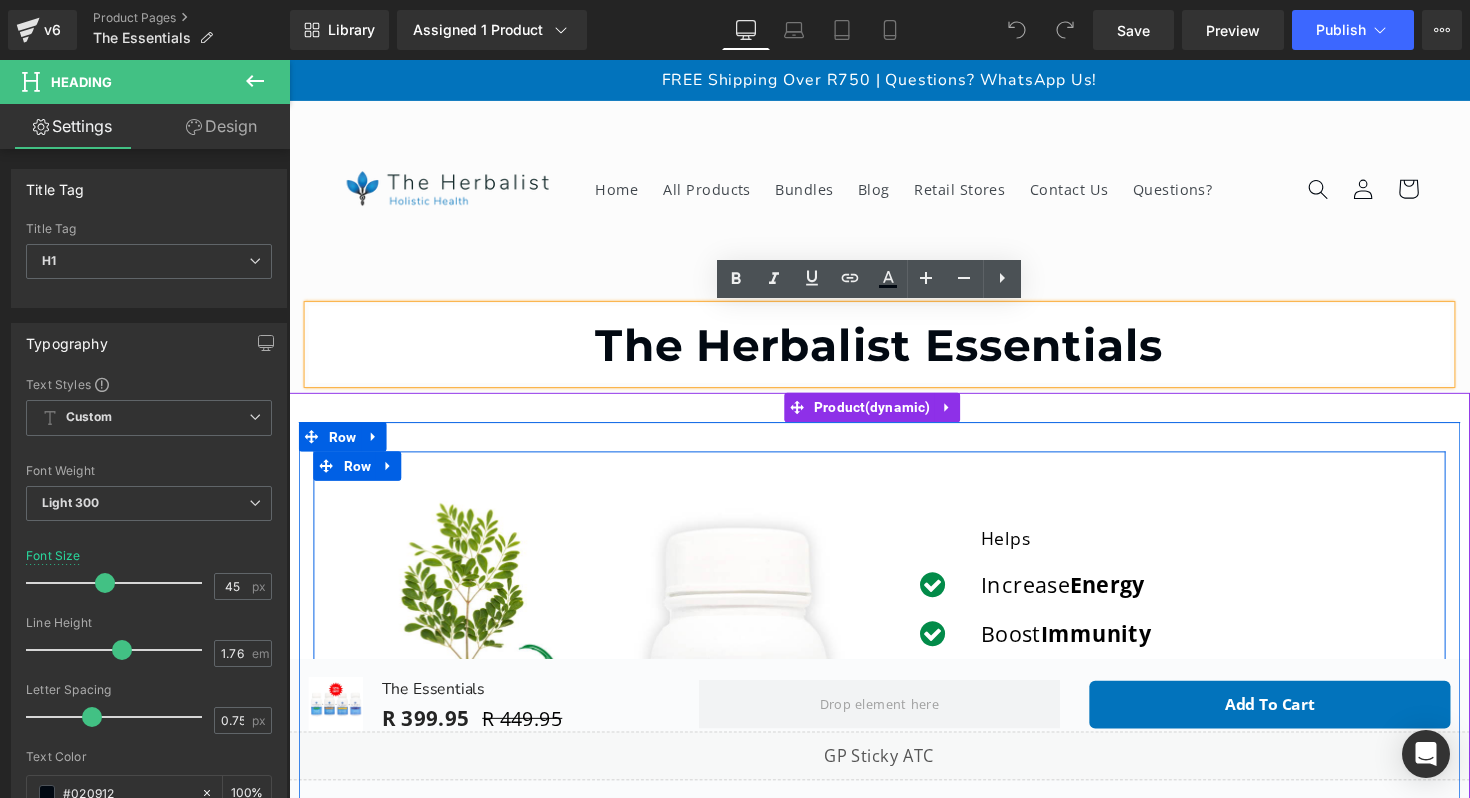 click on "Image         Ingredients:  Pure Moringa Leaf Powder  Text Block
Icon
Helps Text Block
Icon
Increase  Energy
Text Block
Icon
Boost  Immunity Text Block" at bounding box center (894, 772) 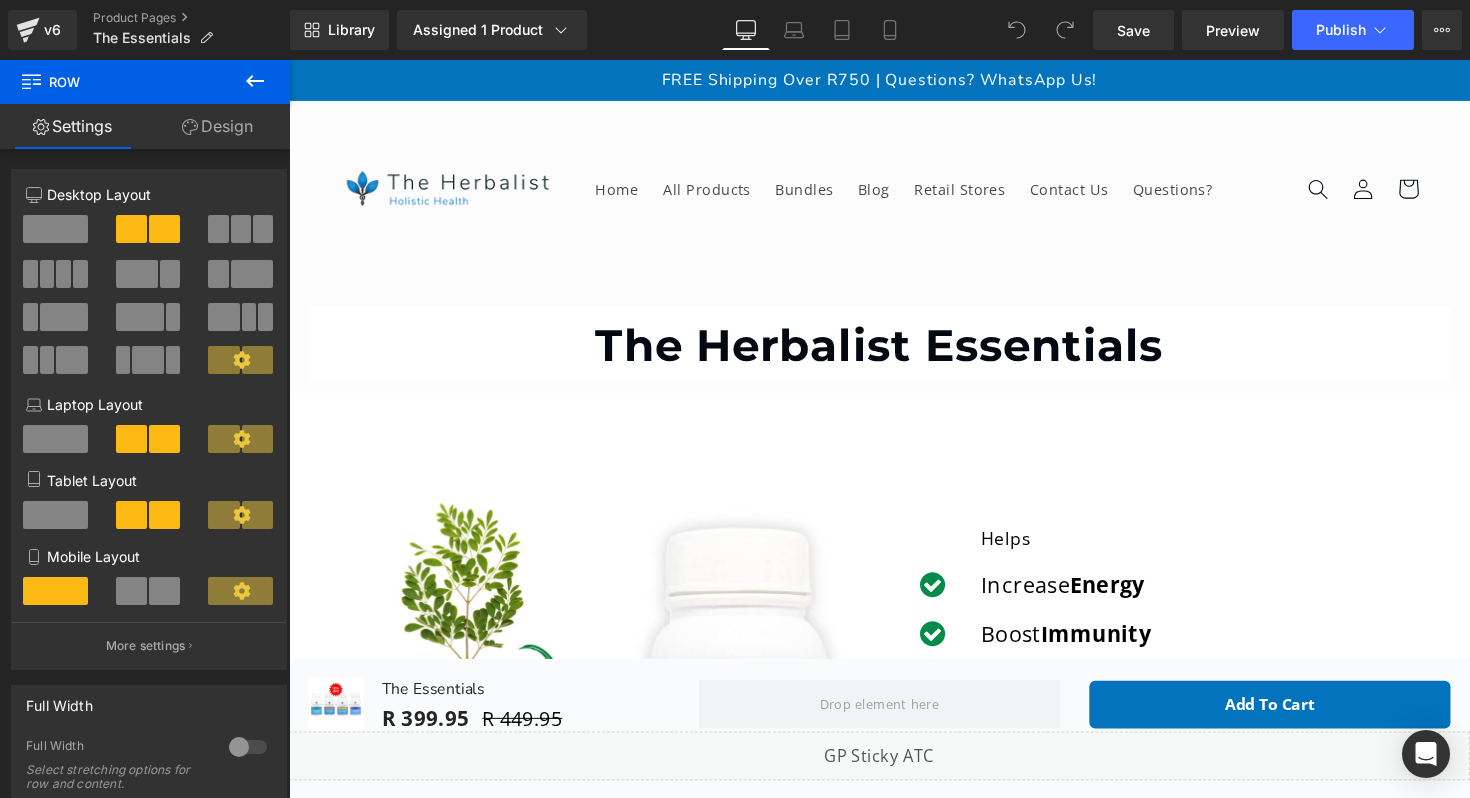 click on "The Herbalist Essentials" at bounding box center (894, 351) 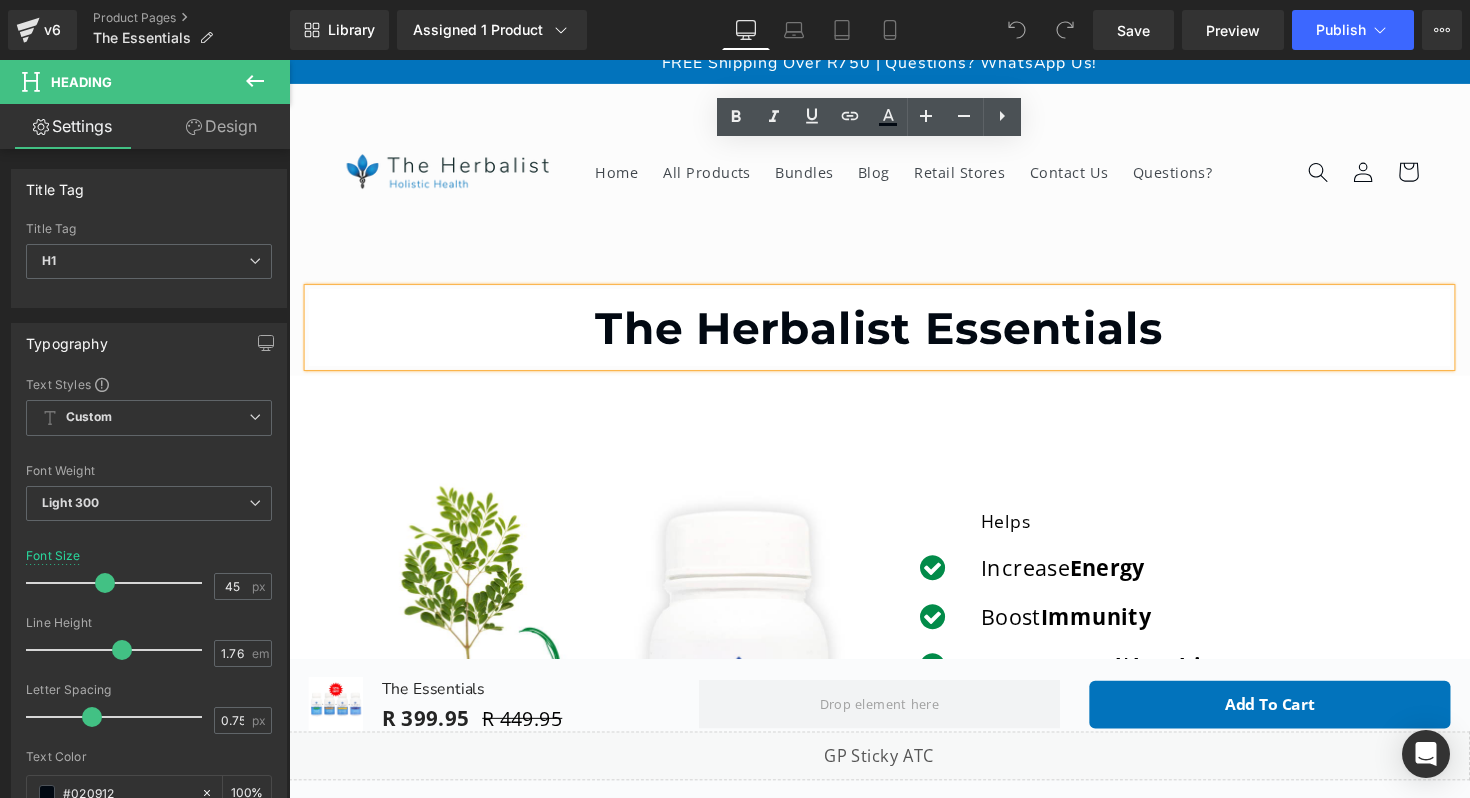 scroll, scrollTop: 0, scrollLeft: 0, axis: both 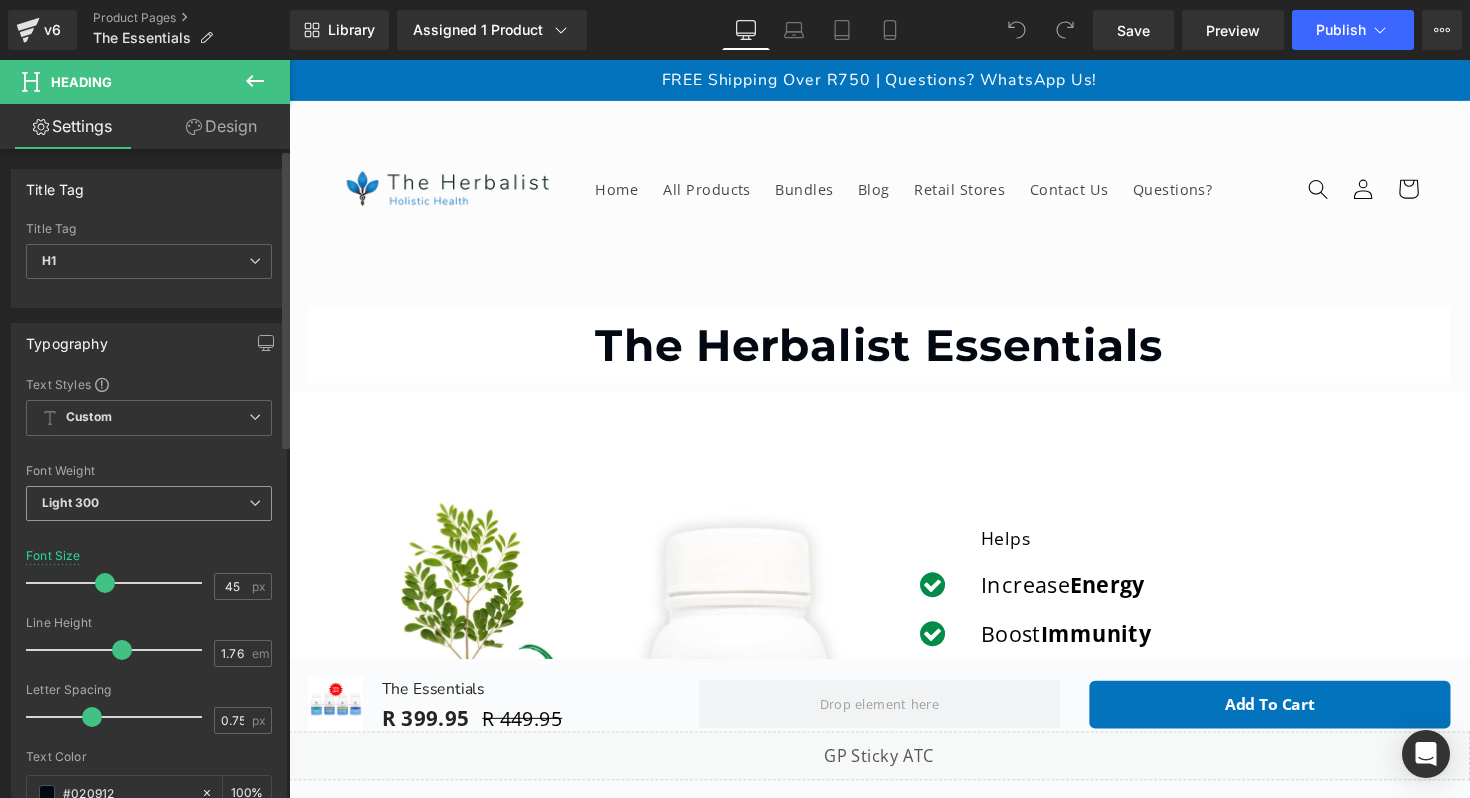 click on "Light 300" at bounding box center (149, 503) 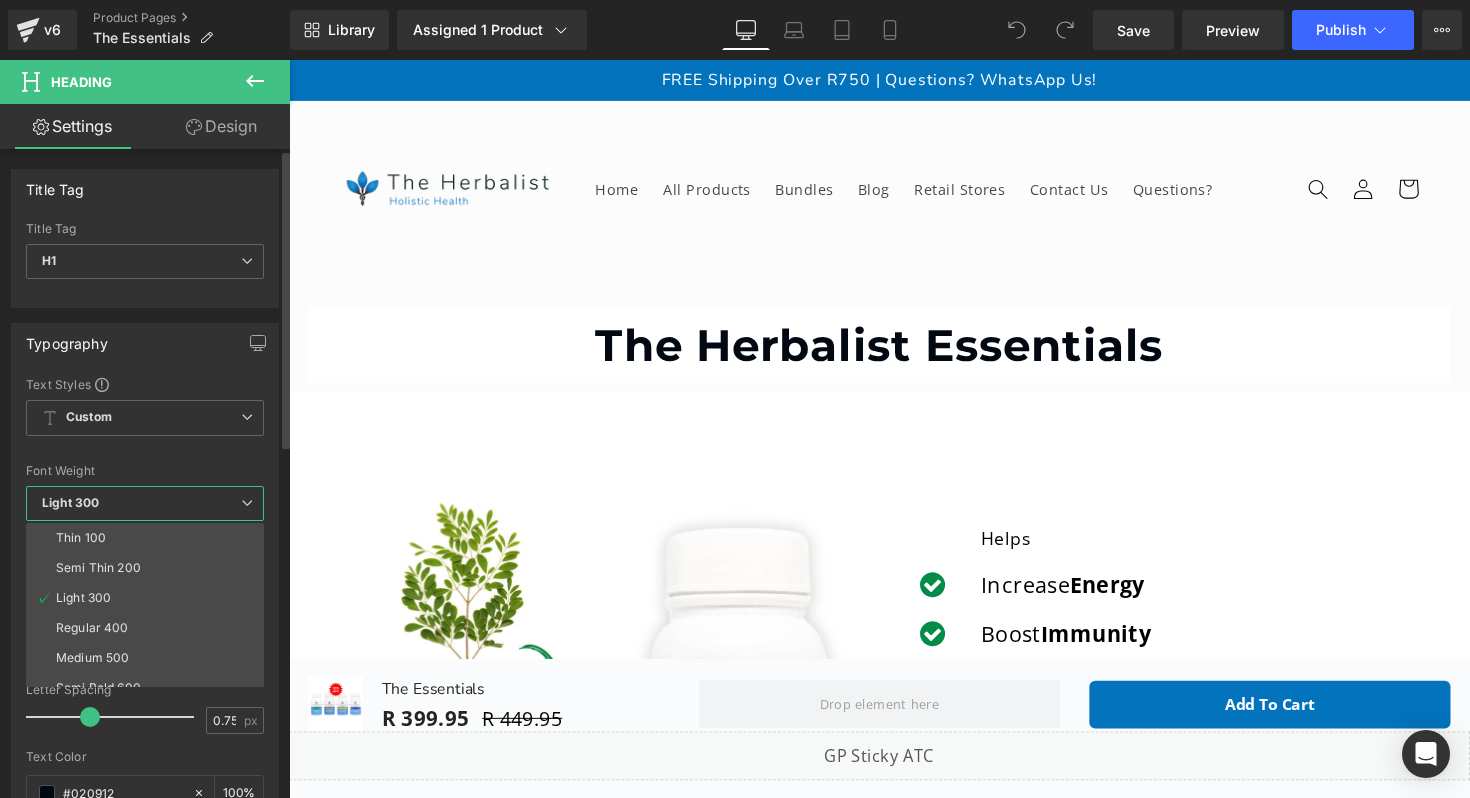 click on "Regular 400" at bounding box center (92, 628) 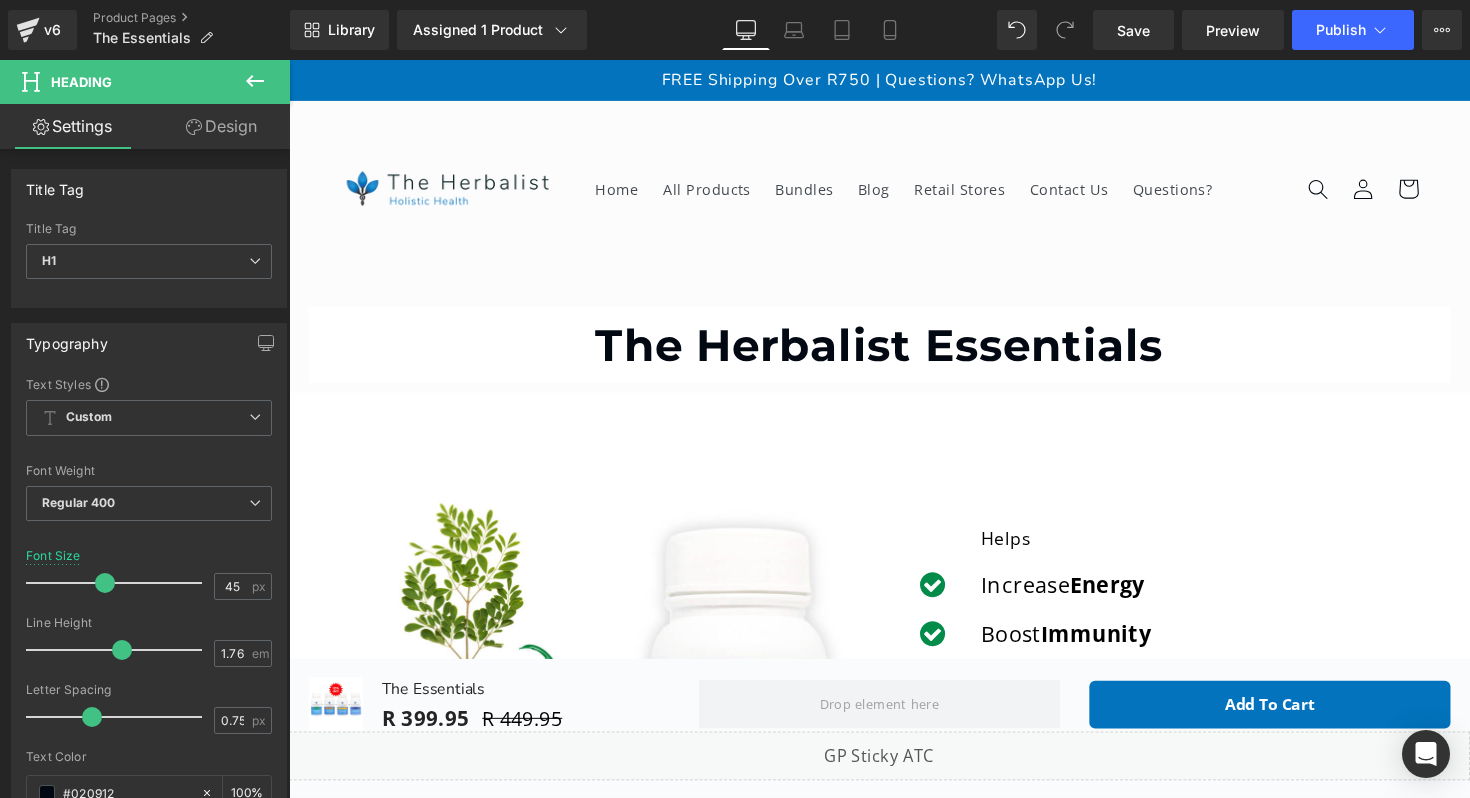click on "Home
All Products
Bundles
Blog
Retail Stores
Contact Us
Questions?
Log in
Facebook
Liquid error (sections/header line 212): Could not find asset snippets/icon-instagram.liquid Instagram" at bounding box center (894, 192) 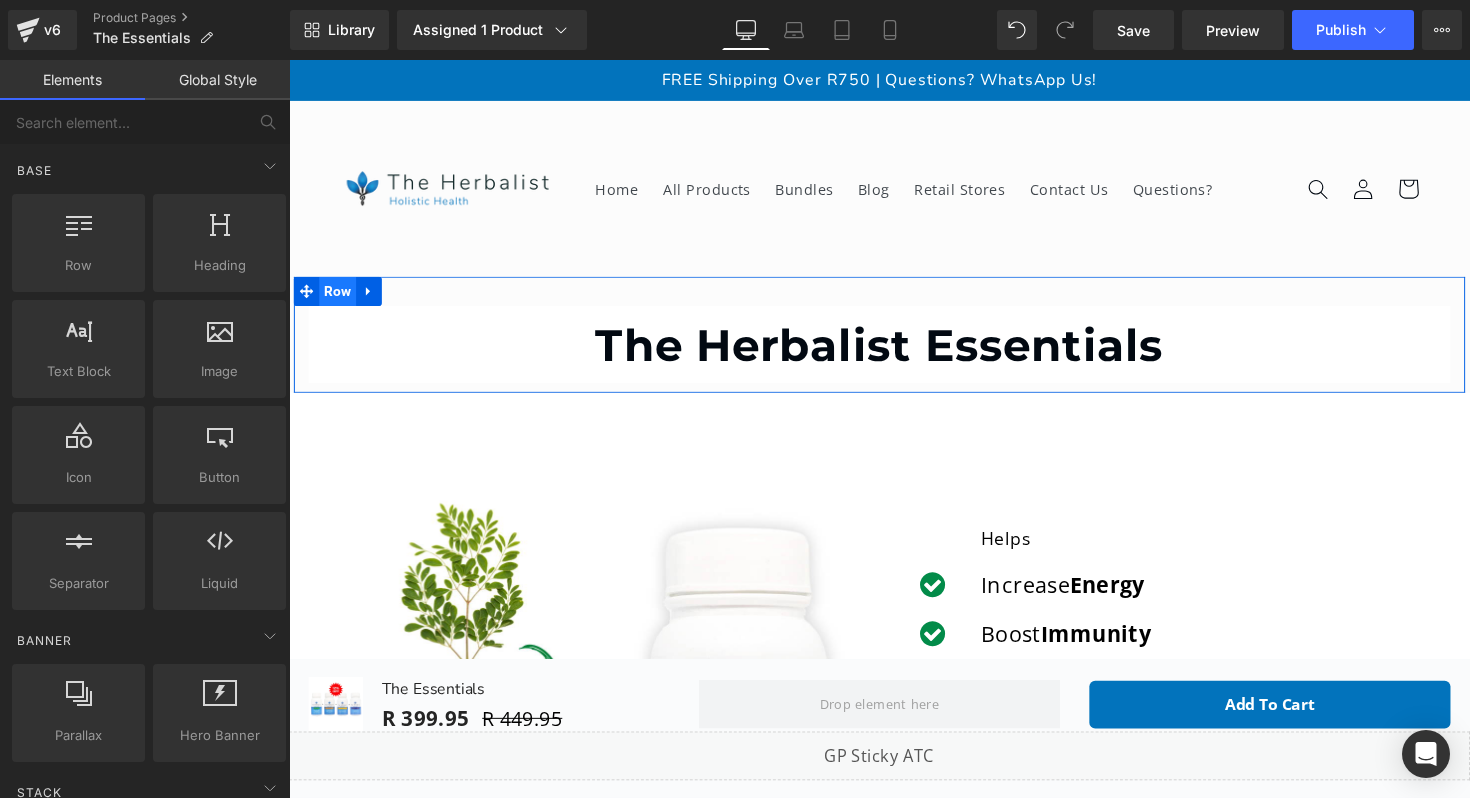 click on "Row" at bounding box center [339, 297] 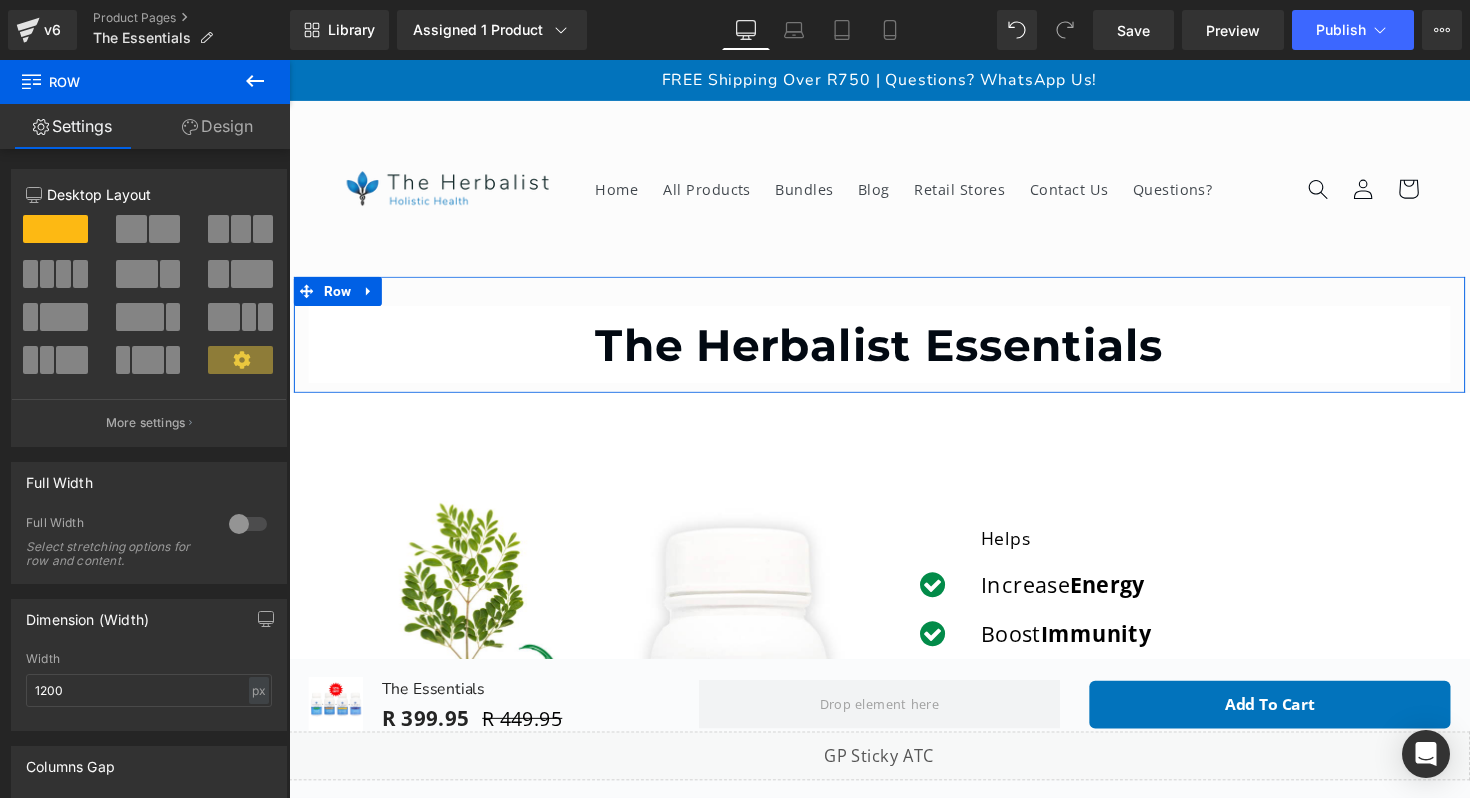 click 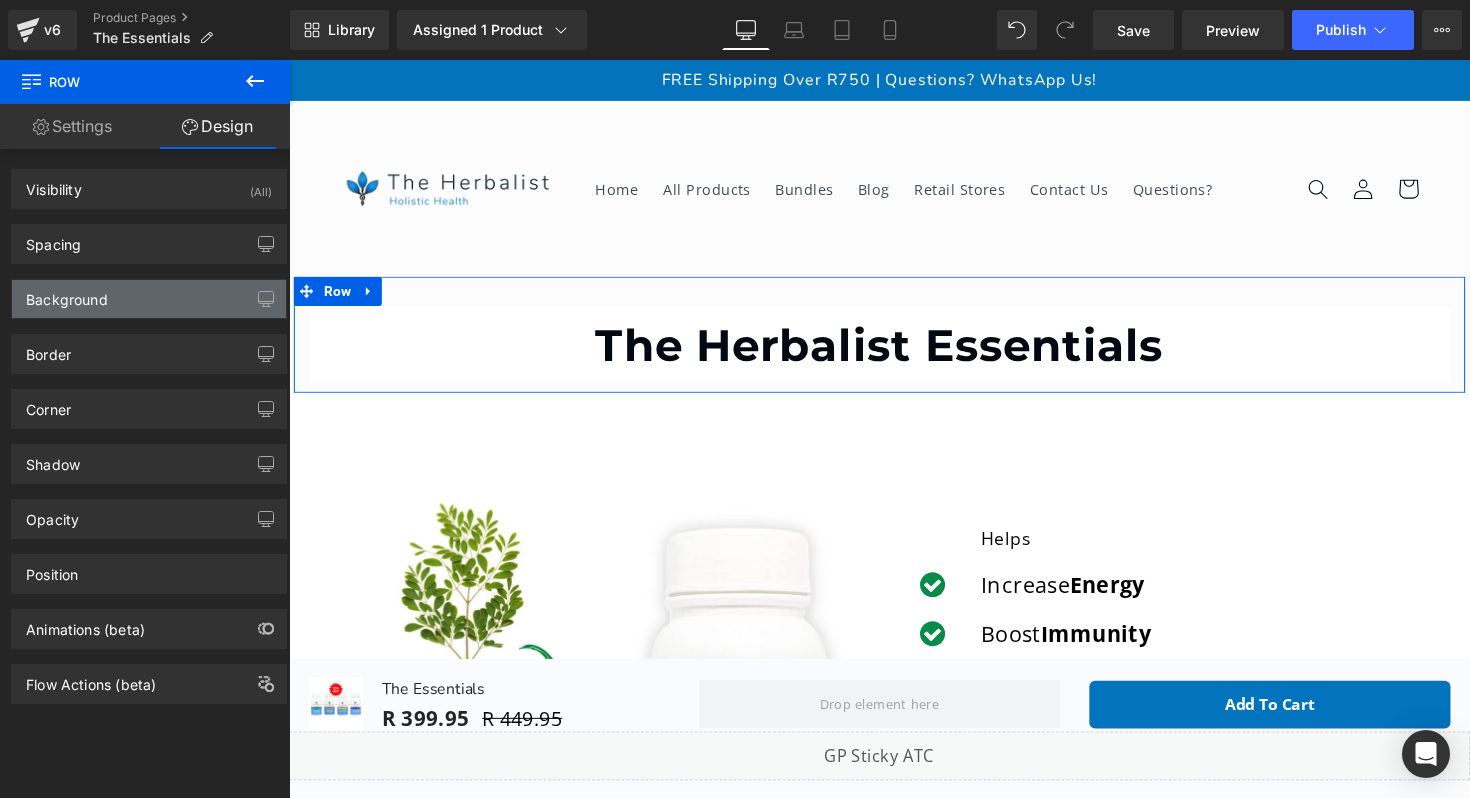 click on "Background" at bounding box center [149, 299] 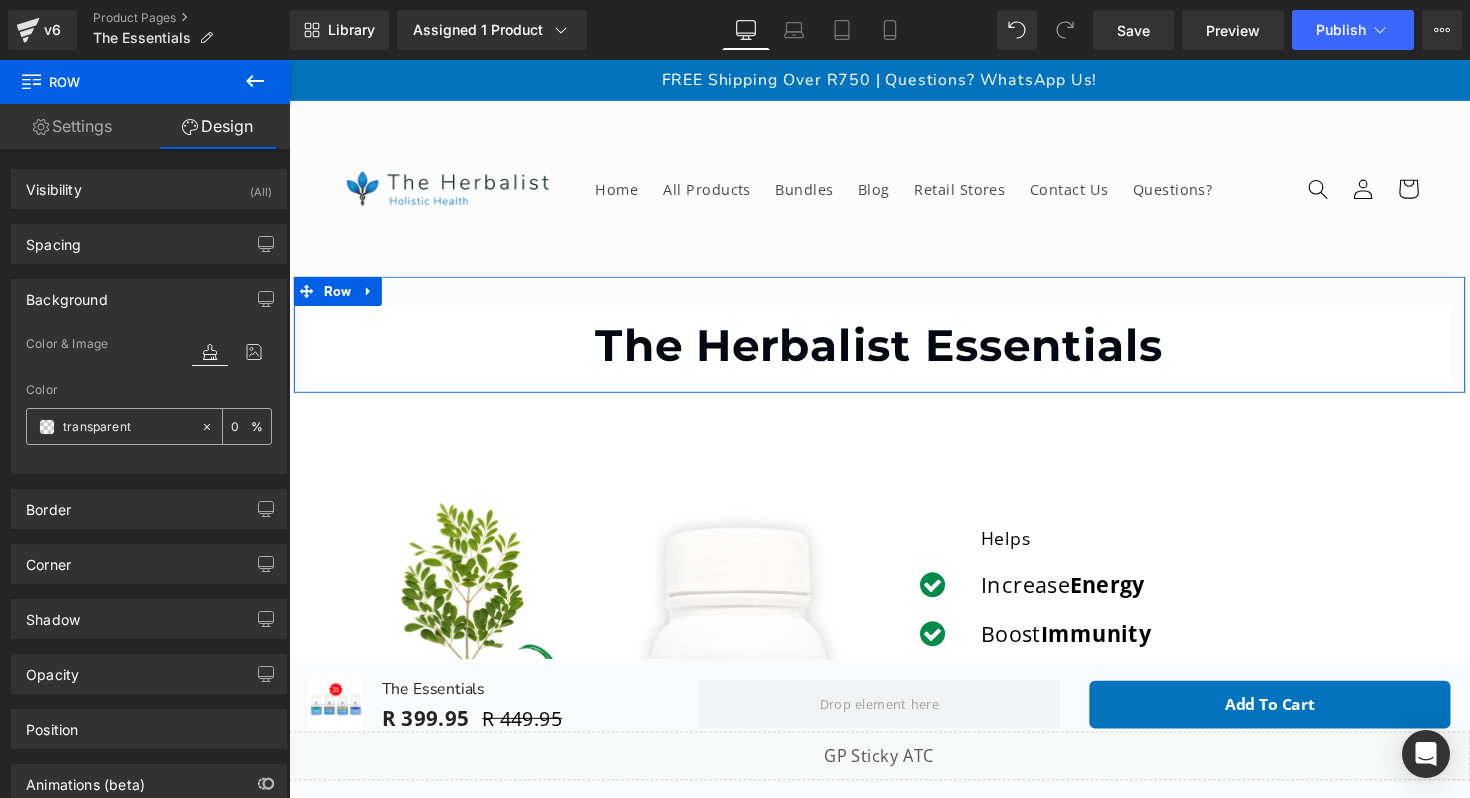click at bounding box center (113, 426) 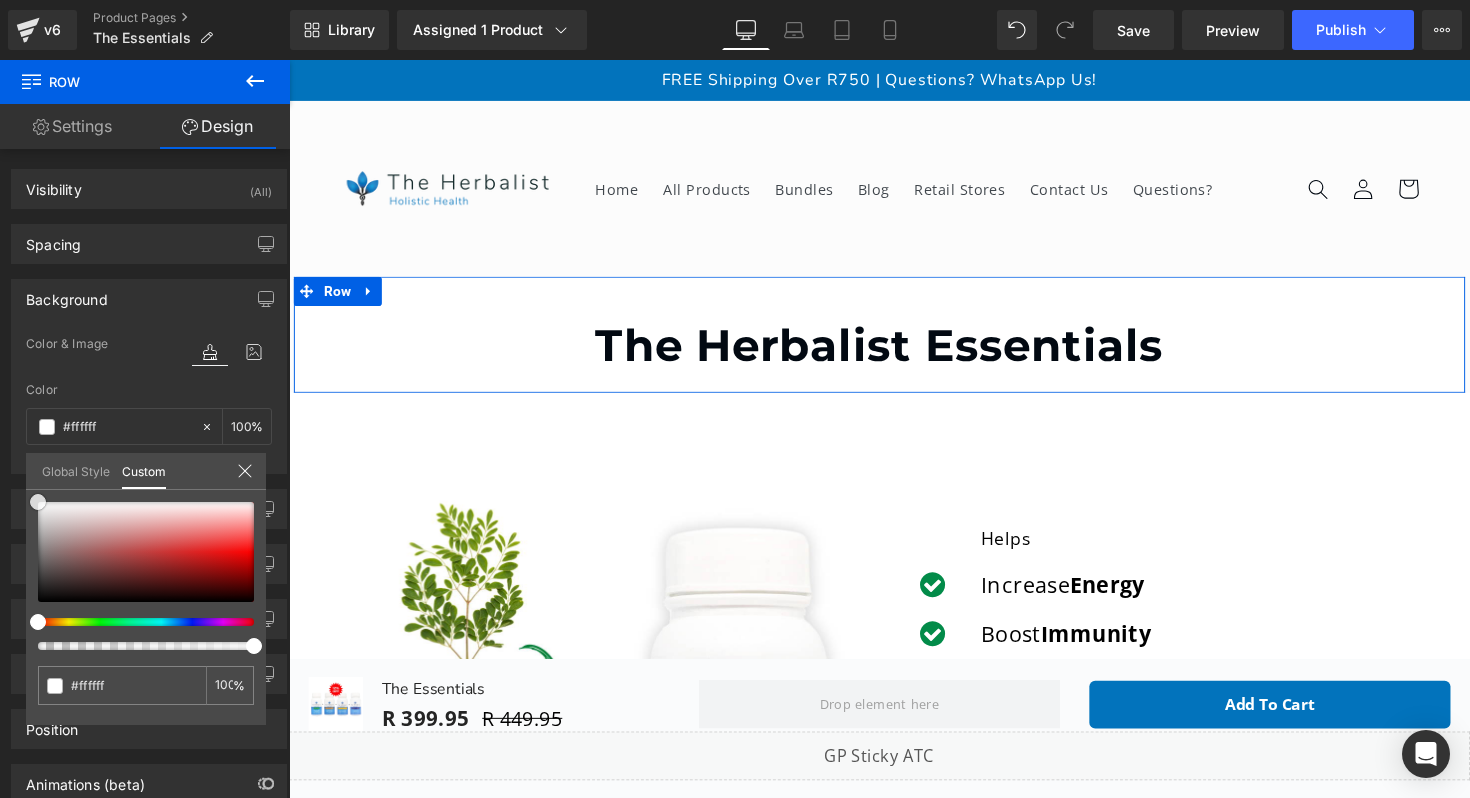 drag, startPoint x: 53, startPoint y: 523, endPoint x: 0, endPoint y: 460, distance: 82.32861 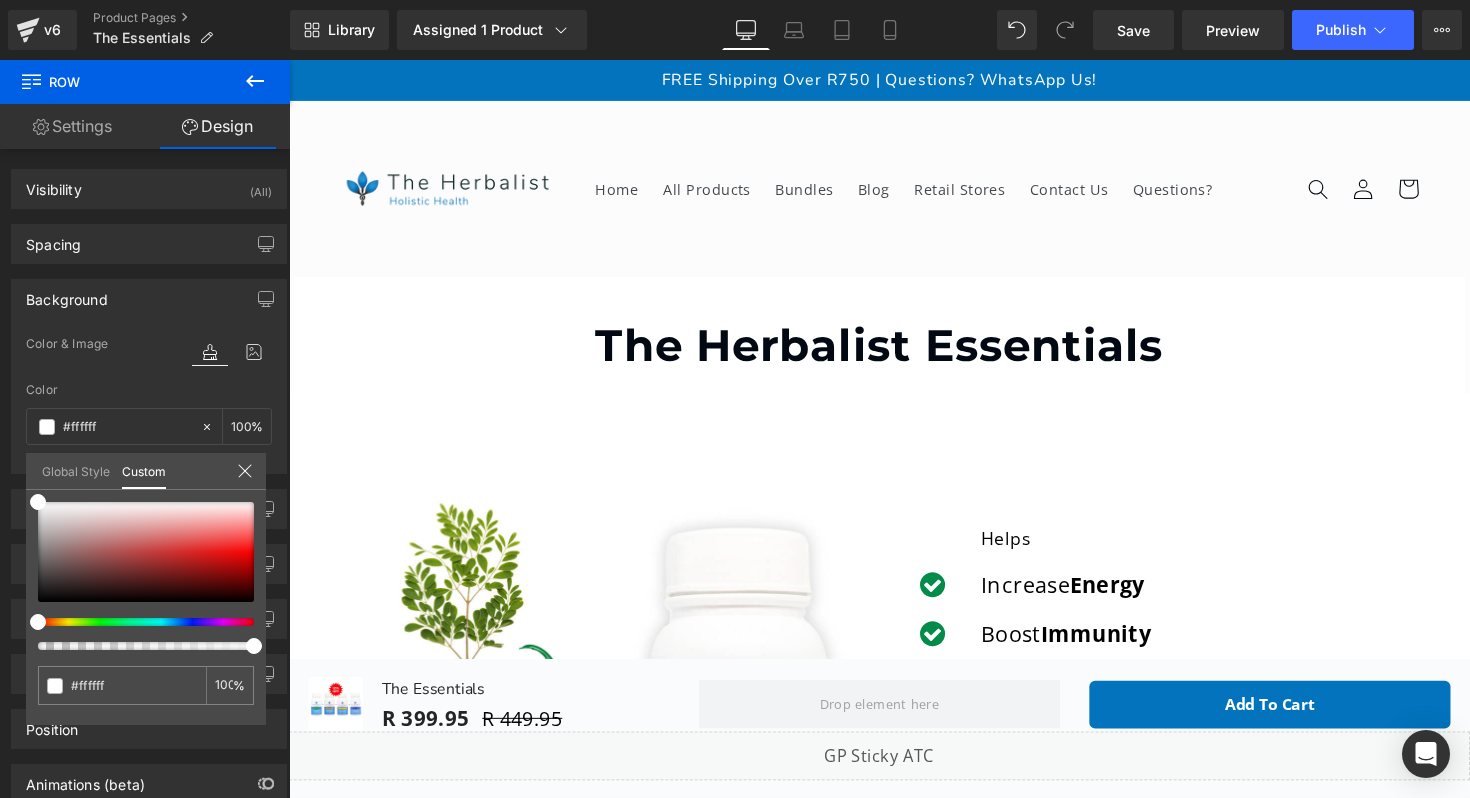 click at bounding box center (894, 2946) 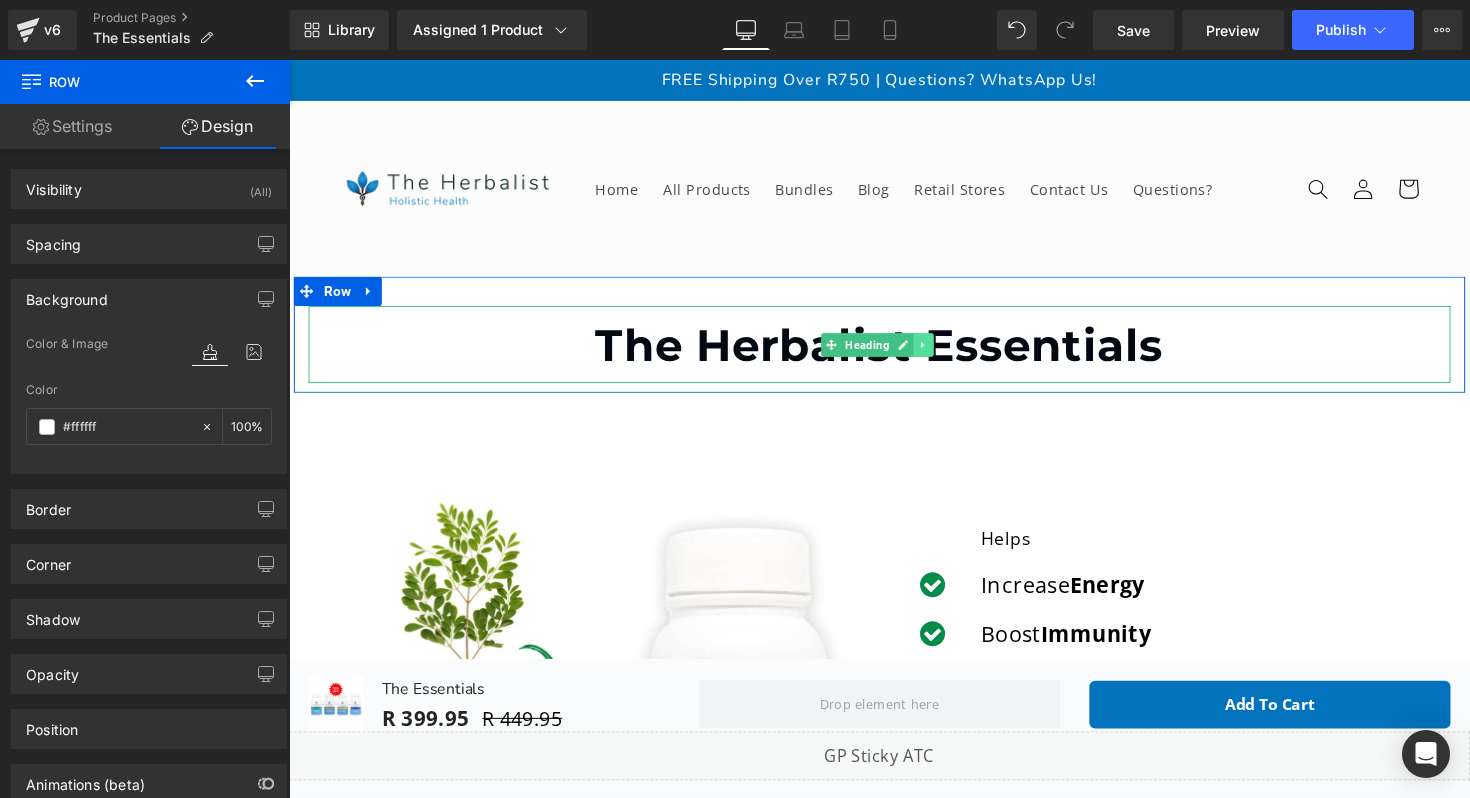 click at bounding box center [938, 352] 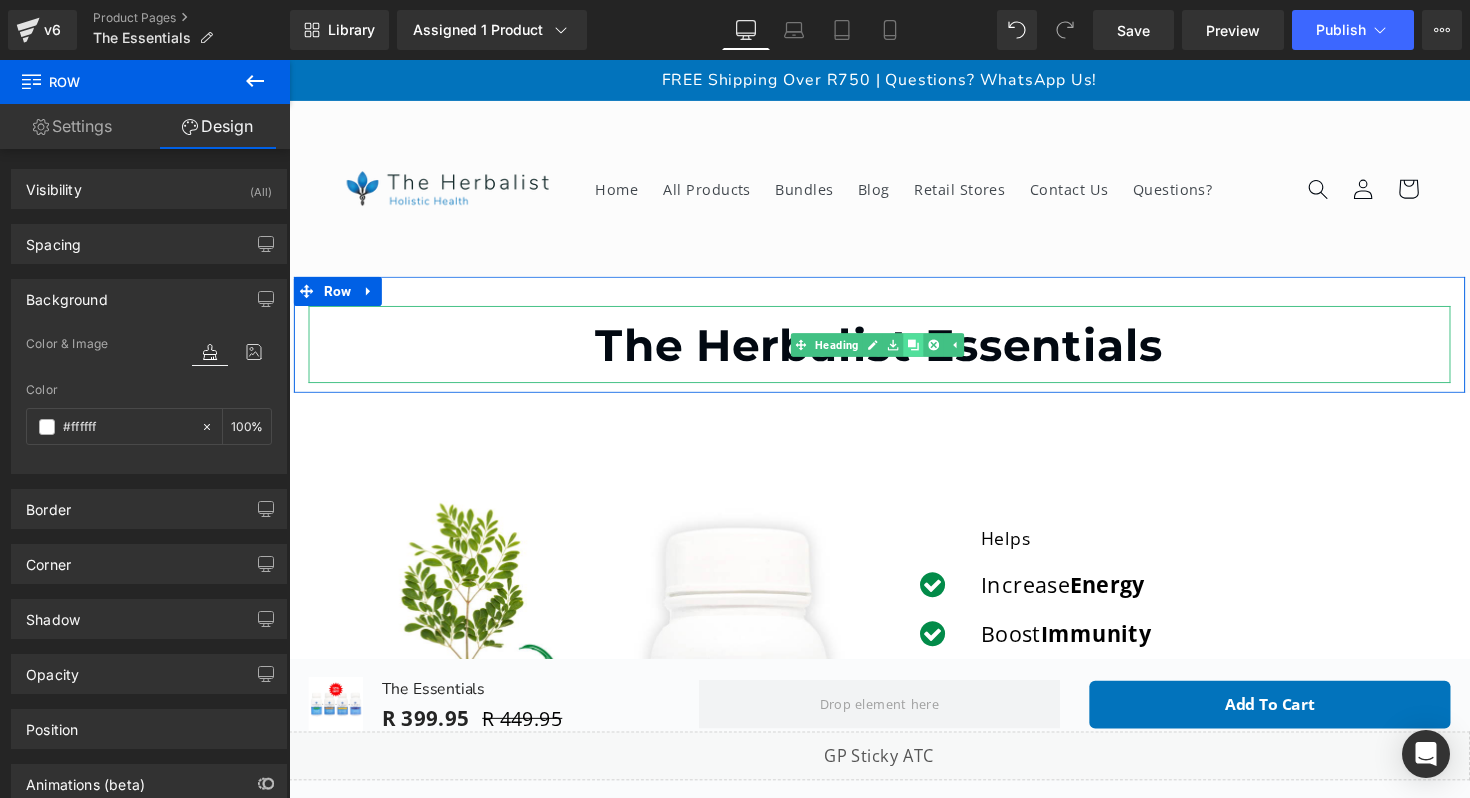 click 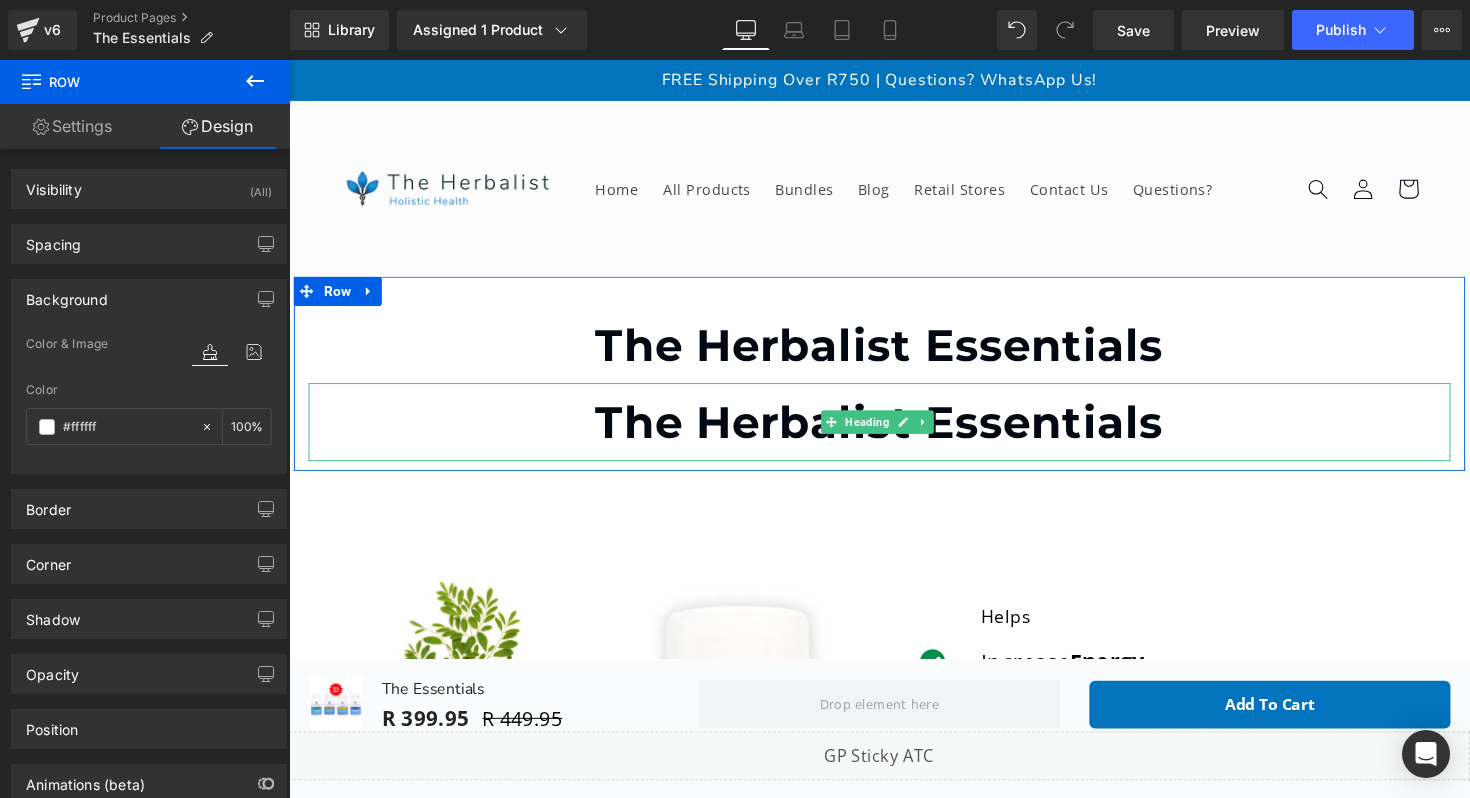 click on "The Herbalist Essentials" at bounding box center (894, 430) 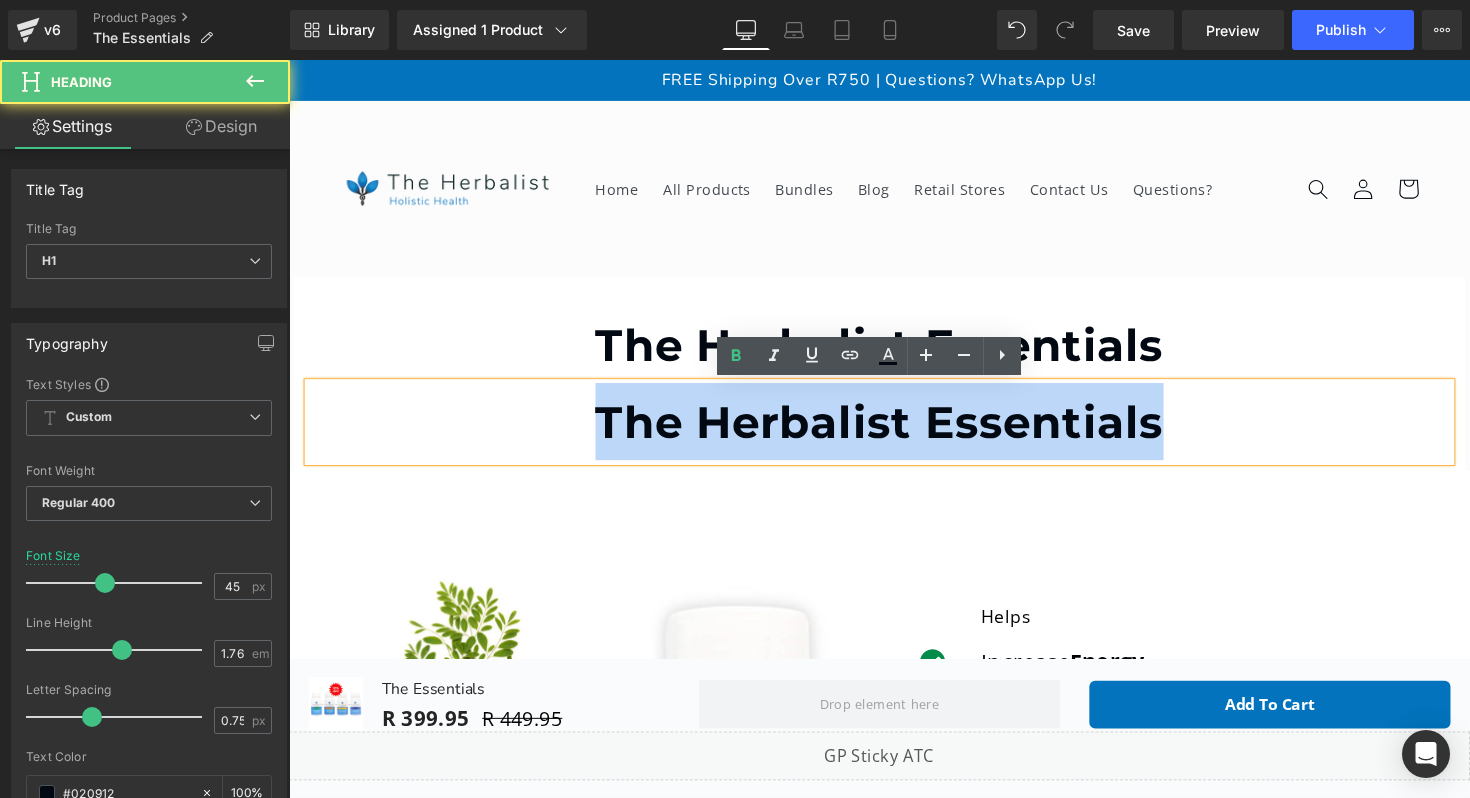 drag, startPoint x: 1183, startPoint y: 420, endPoint x: 568, endPoint y: 420, distance: 615 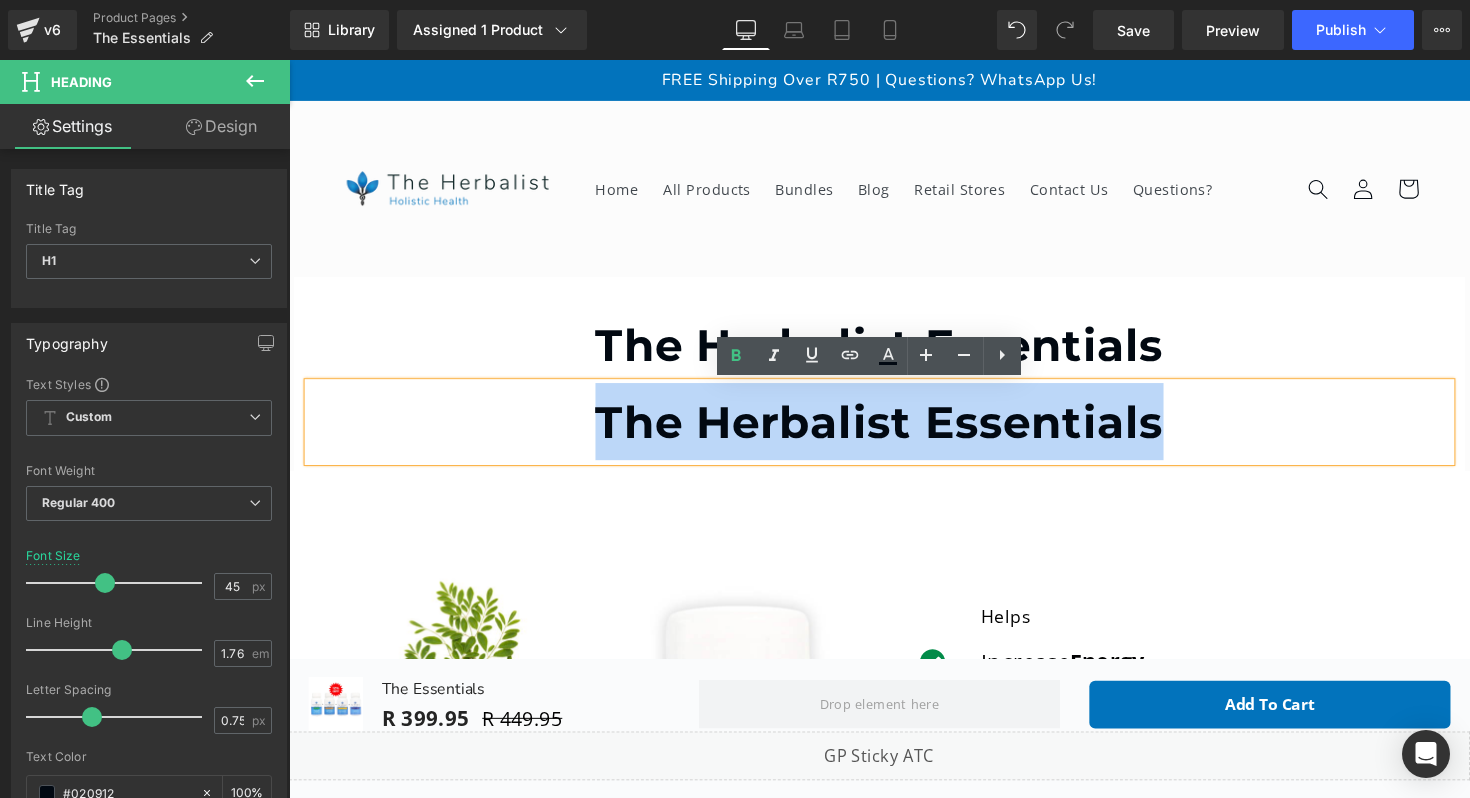 type 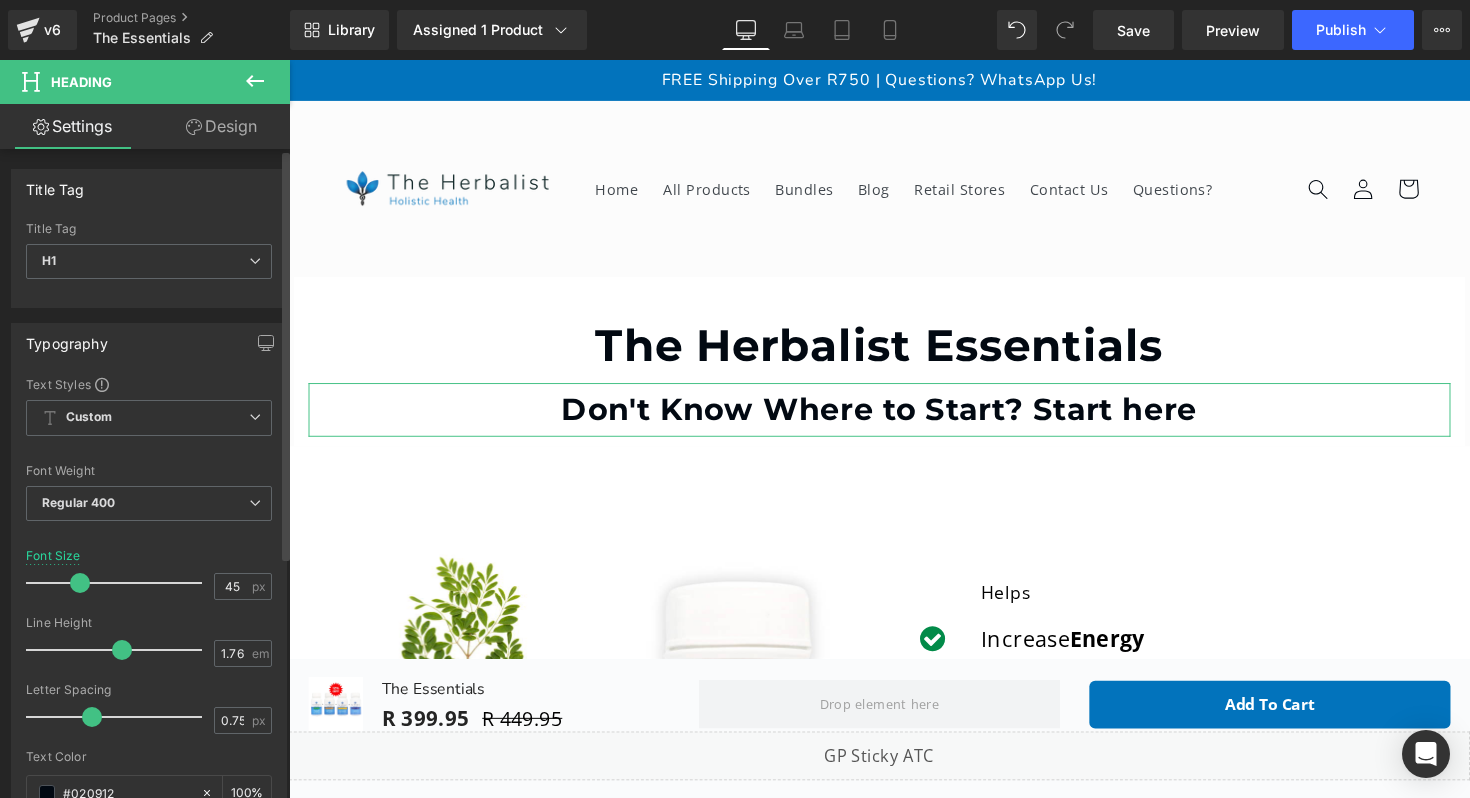 drag, startPoint x: 97, startPoint y: 580, endPoint x: 73, endPoint y: 583, distance: 24.186773 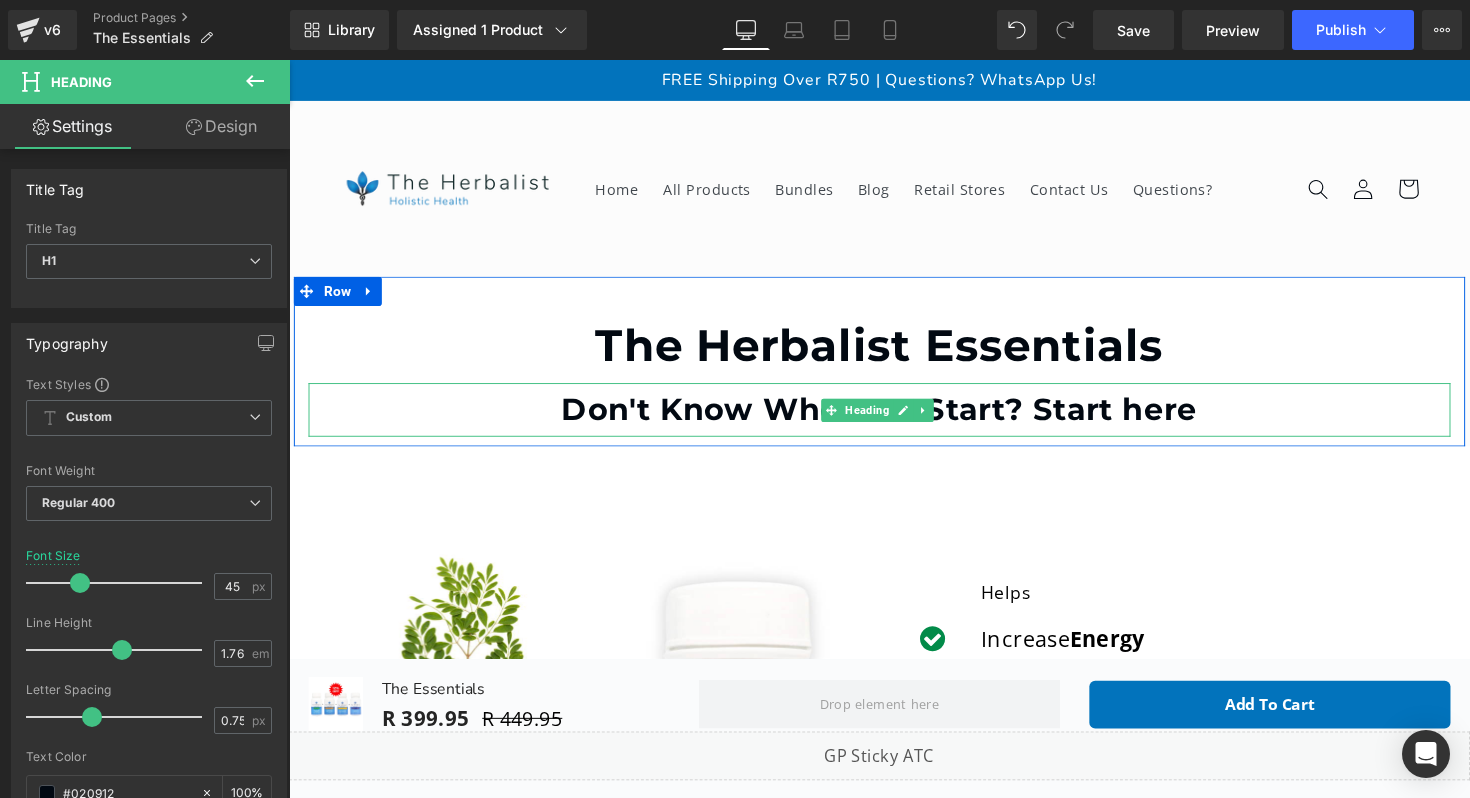 click on "Don't Know Where to Start? Start here" at bounding box center (894, 418) 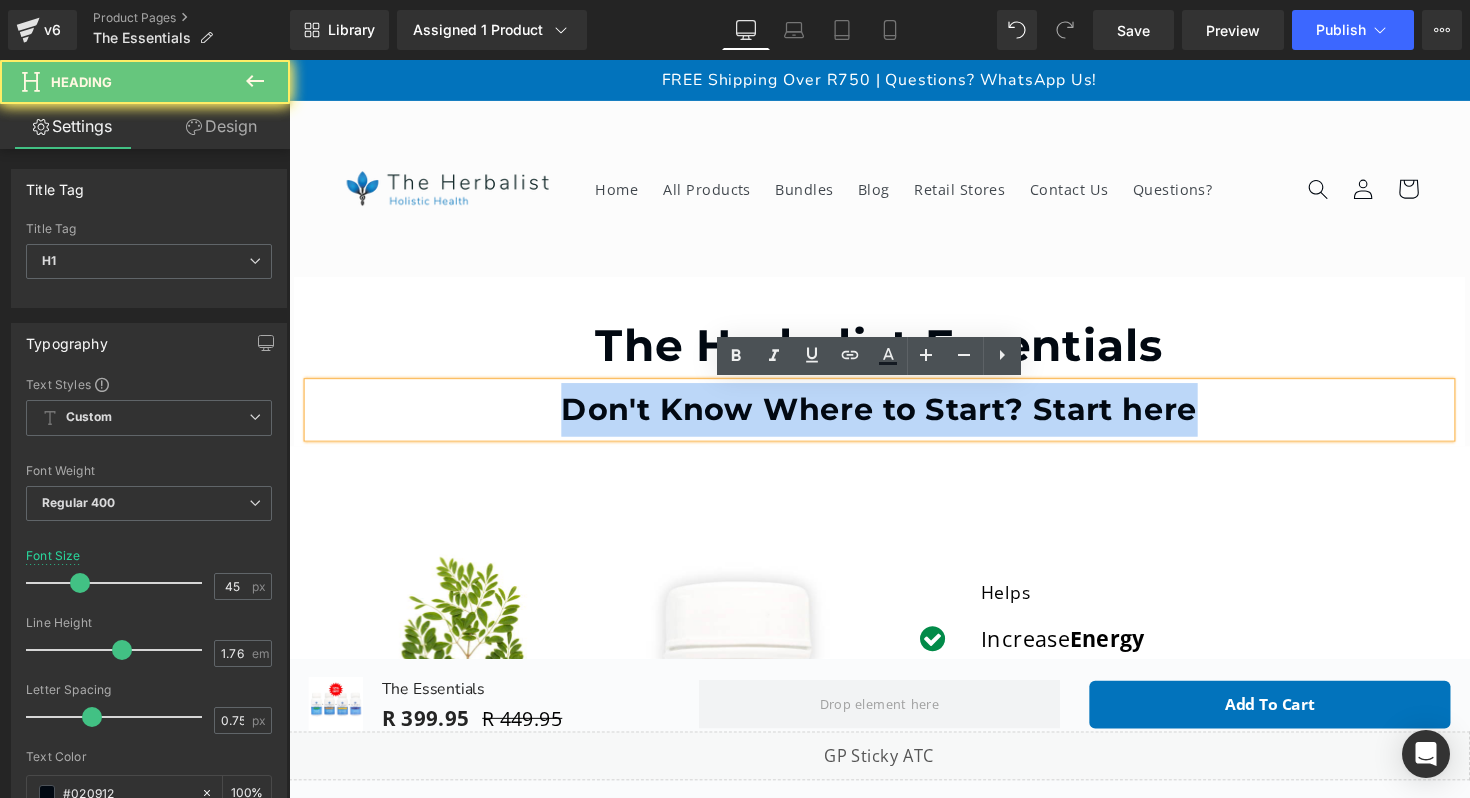 drag, startPoint x: 529, startPoint y: 417, endPoint x: 1263, endPoint y: 436, distance: 734.24585 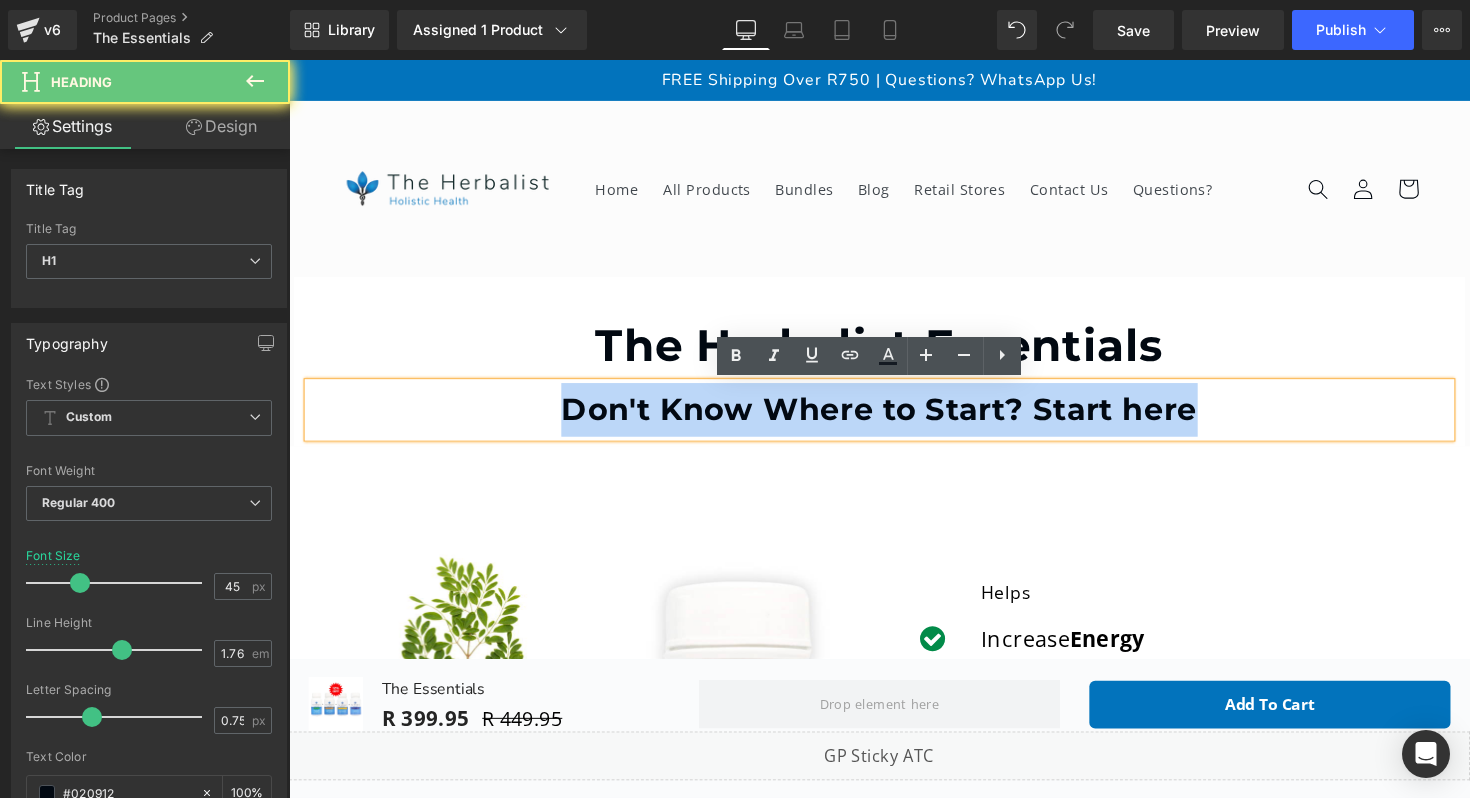 click on "Don't Know Where to Start? Start here" at bounding box center [894, 418] 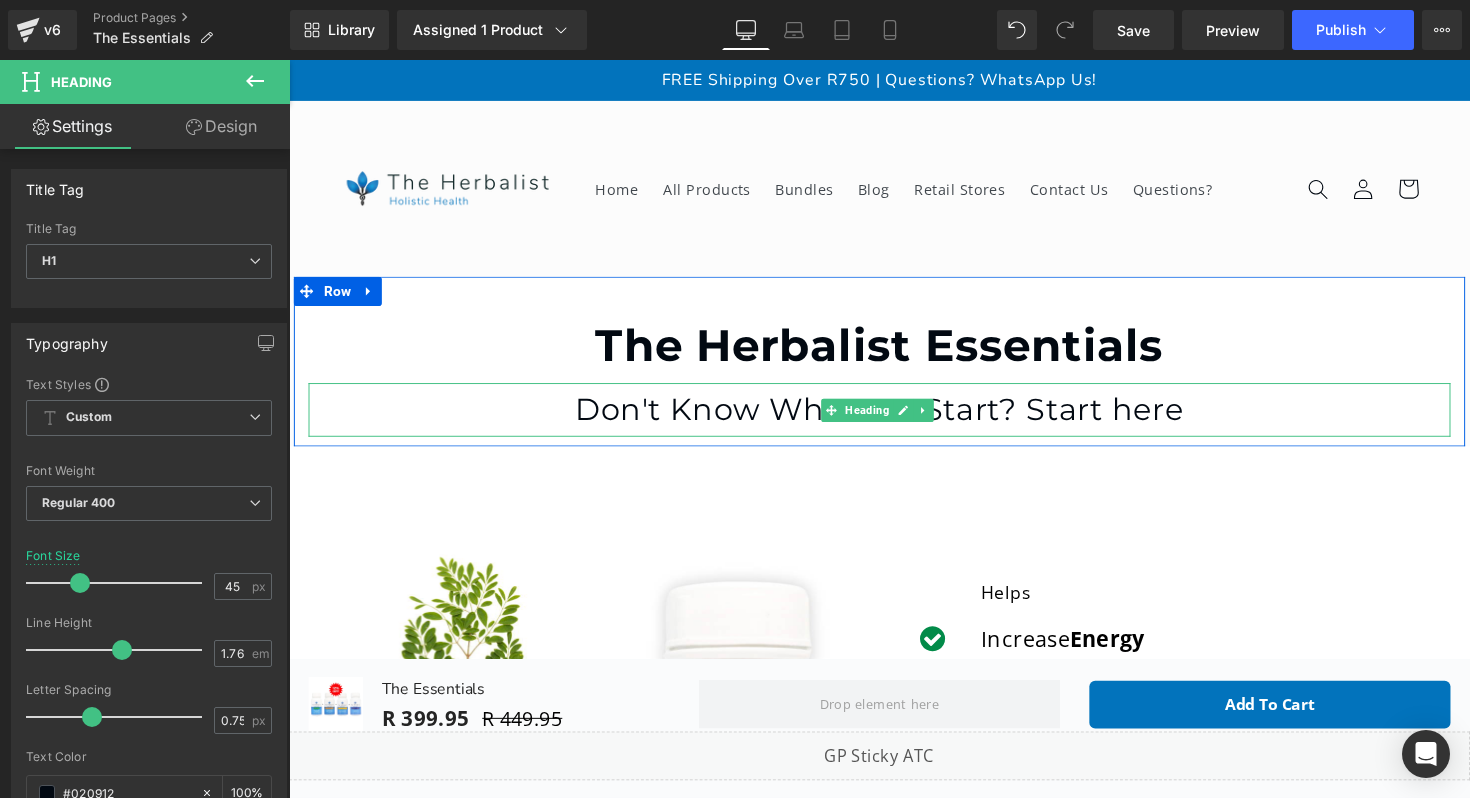 click on "Don't Know Where to Start? Start here" at bounding box center [894, 418] 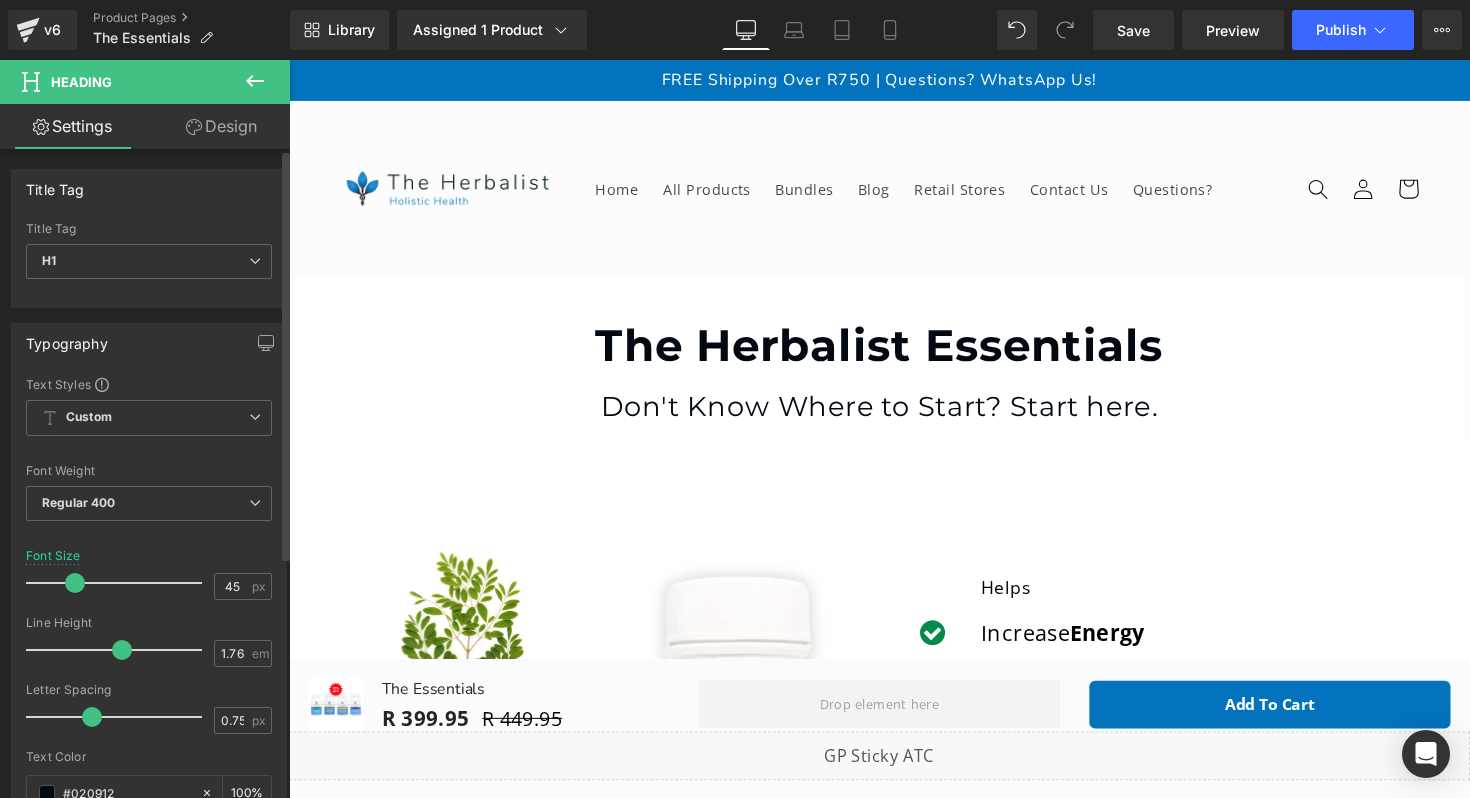 click at bounding box center (75, 583) 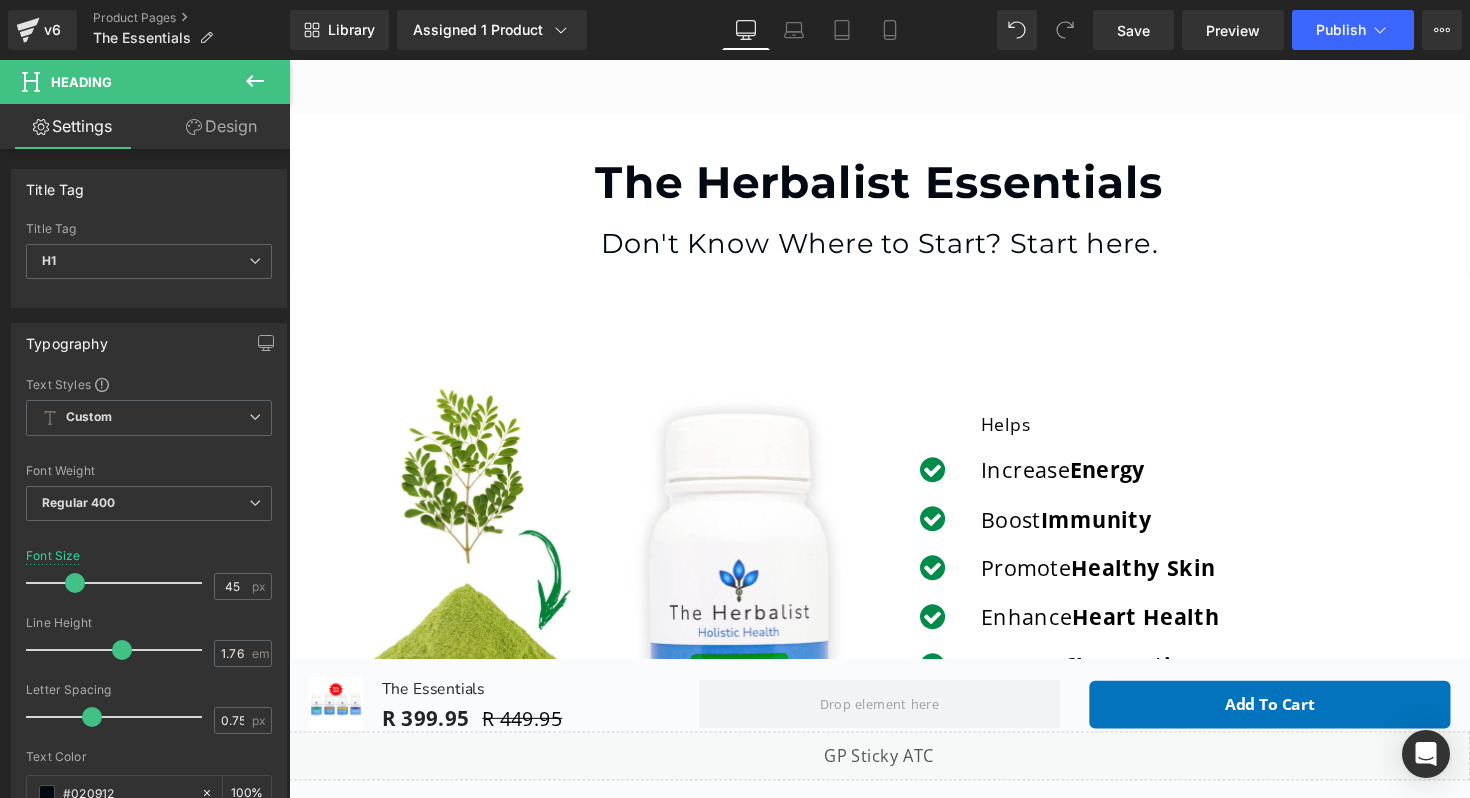 scroll, scrollTop: 0, scrollLeft: 0, axis: both 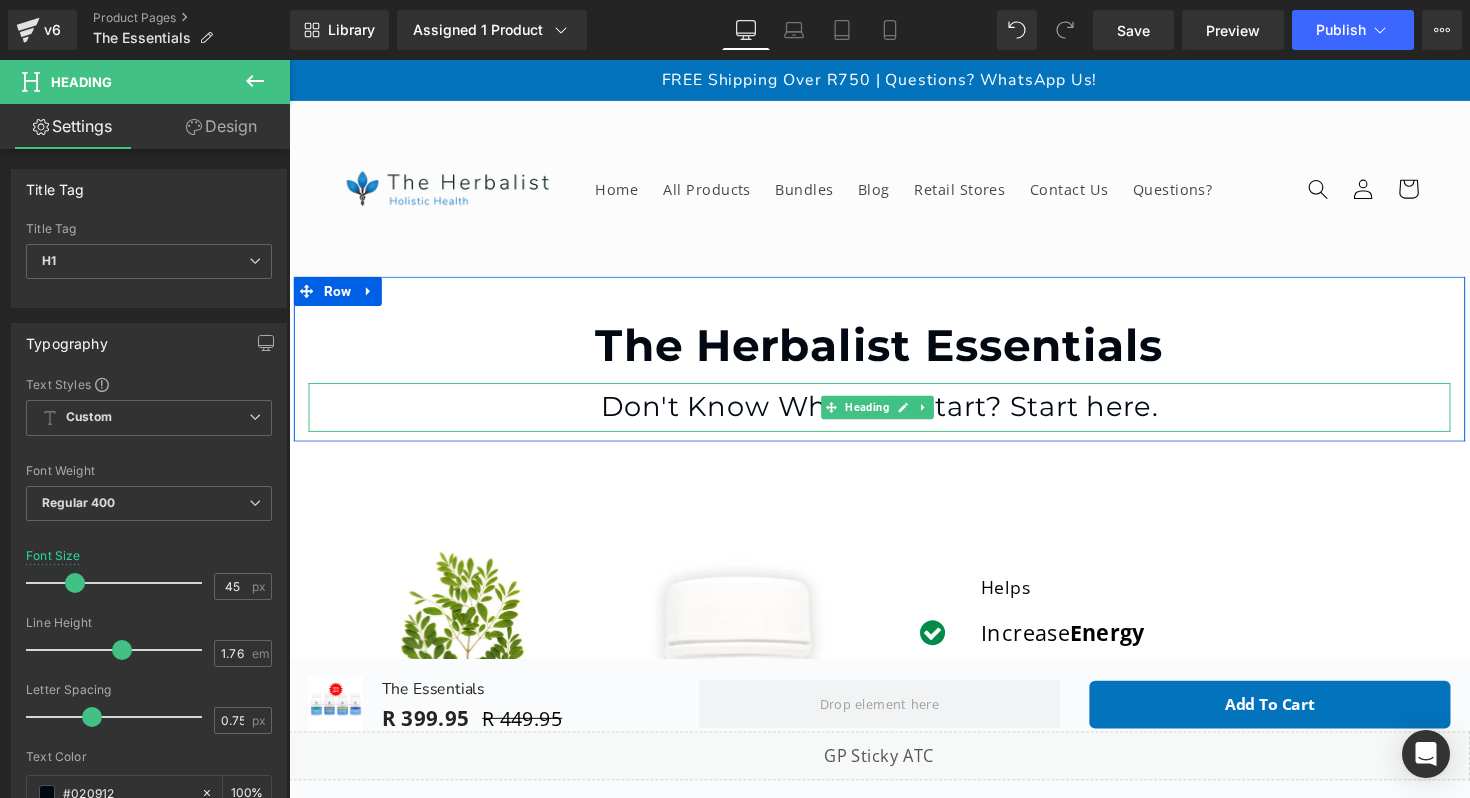 click on "Don't Know Where to Start? Start here." at bounding box center (894, 415) 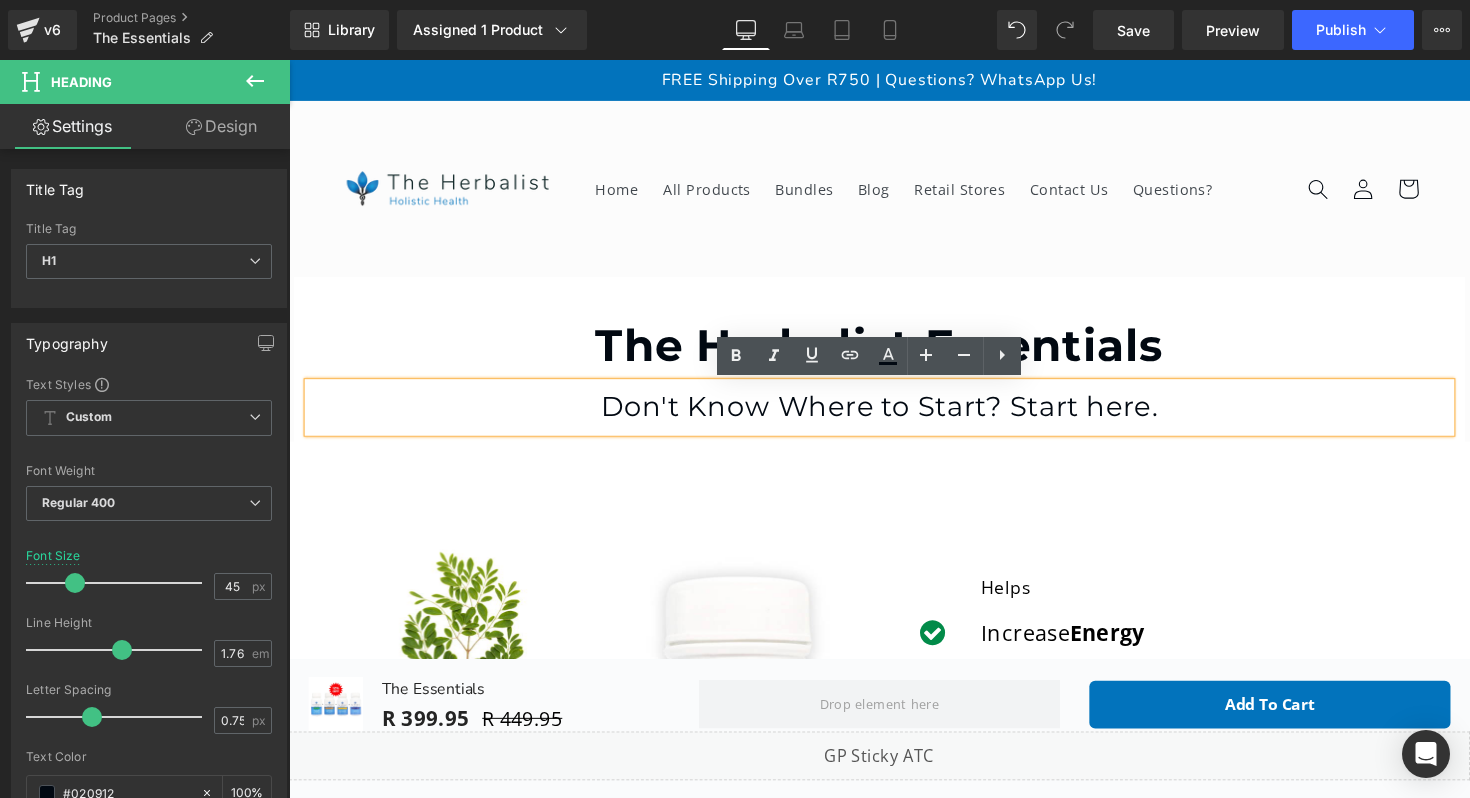 click on "The Herbalist Essentials Heading         Don't Know Where to Start? Start here. Heading         Row" at bounding box center (894, 366) 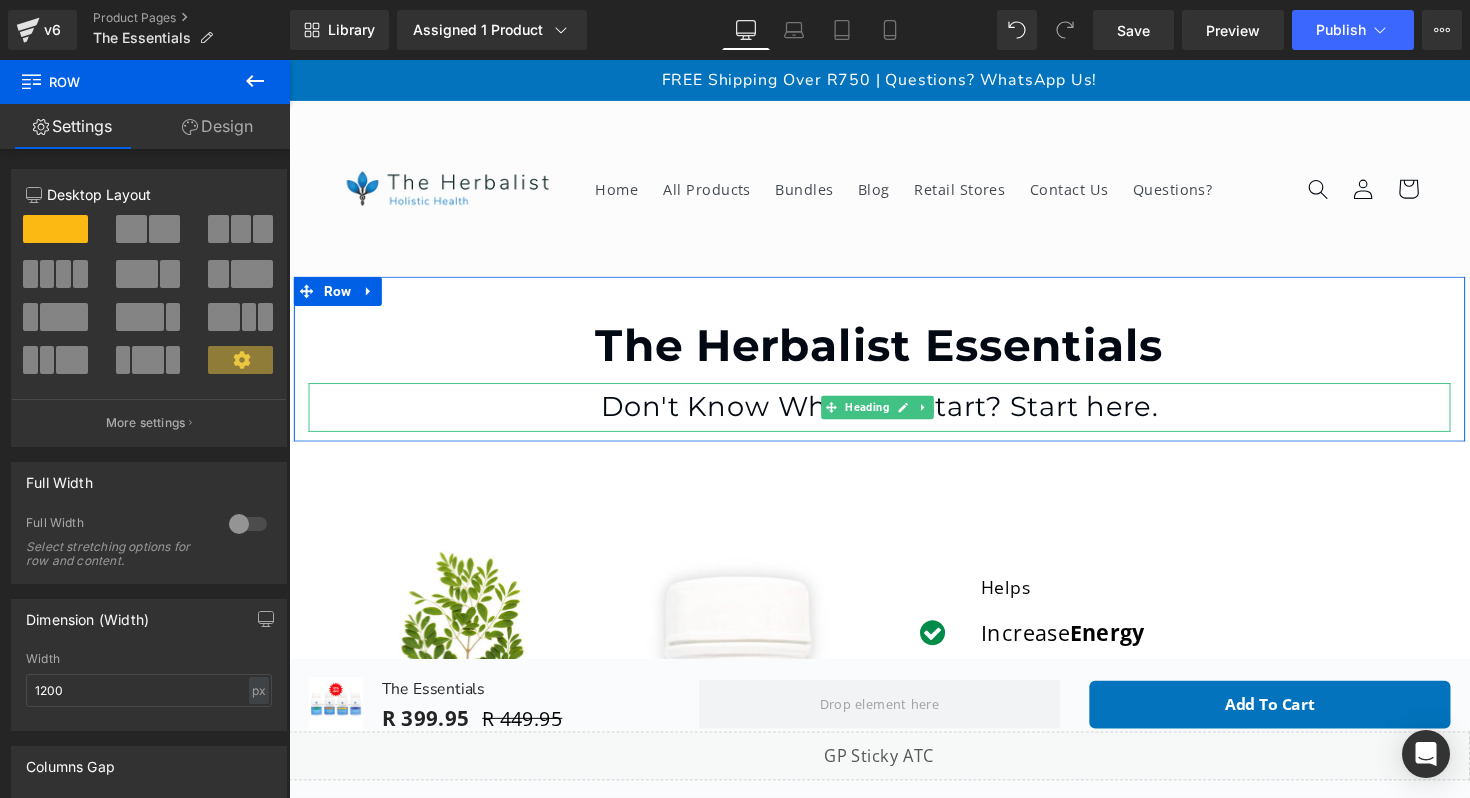 click on "Don't Know Where to Start? Start here." at bounding box center [894, 415] 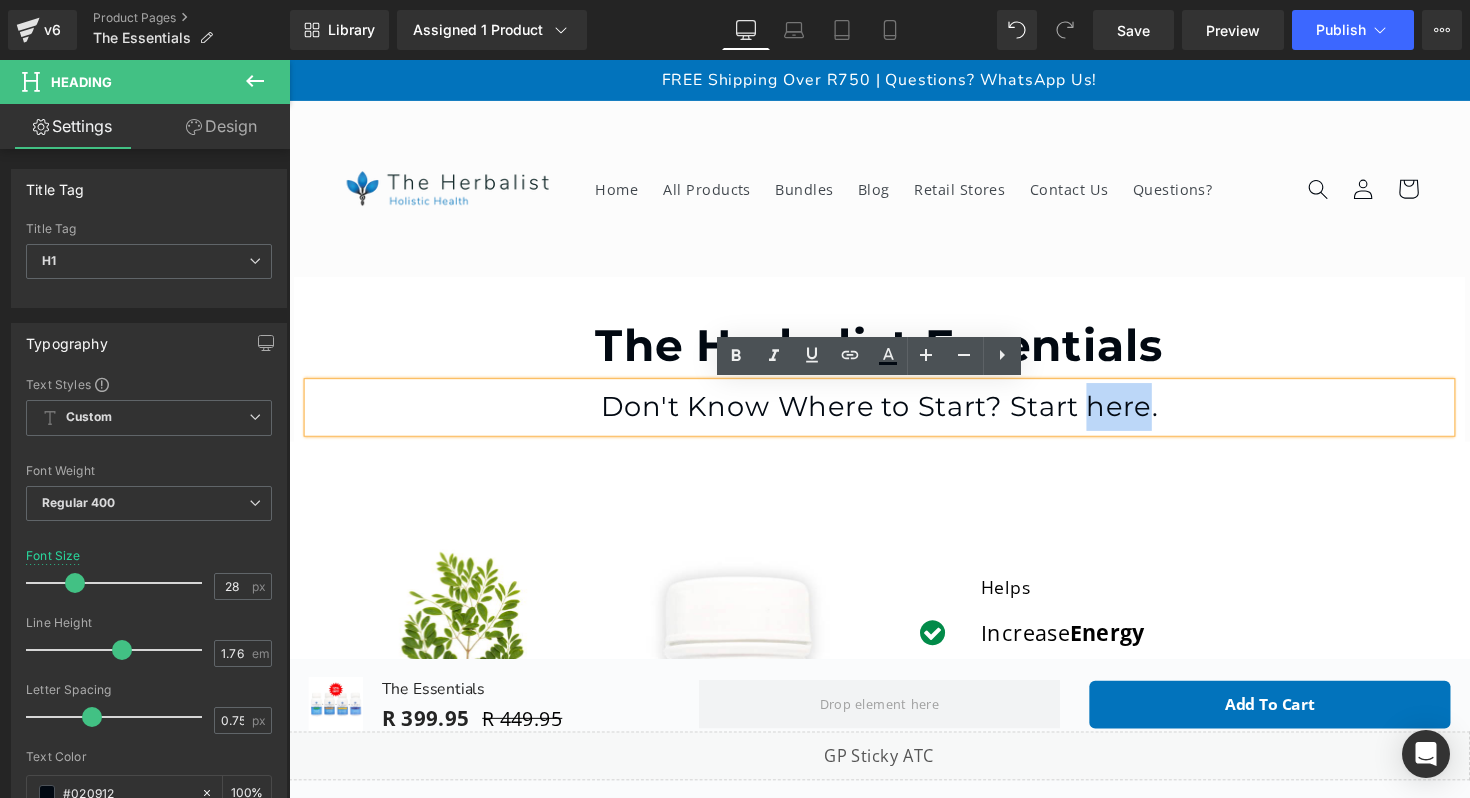 drag, startPoint x: 1106, startPoint y: 415, endPoint x: 1164, endPoint y: 410, distance: 58.21512 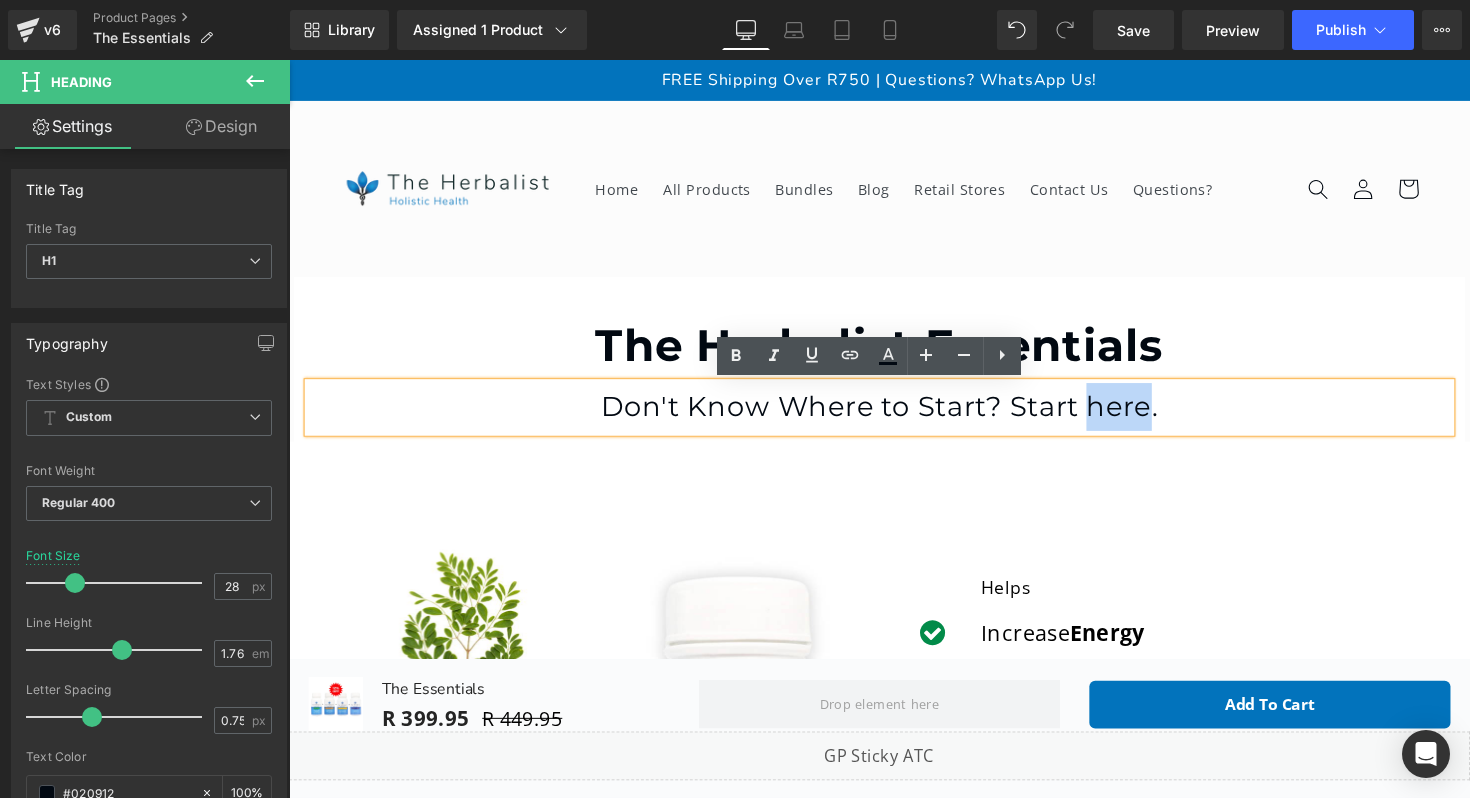 click on "Don't Know Where to Start? Start here." at bounding box center [894, 415] 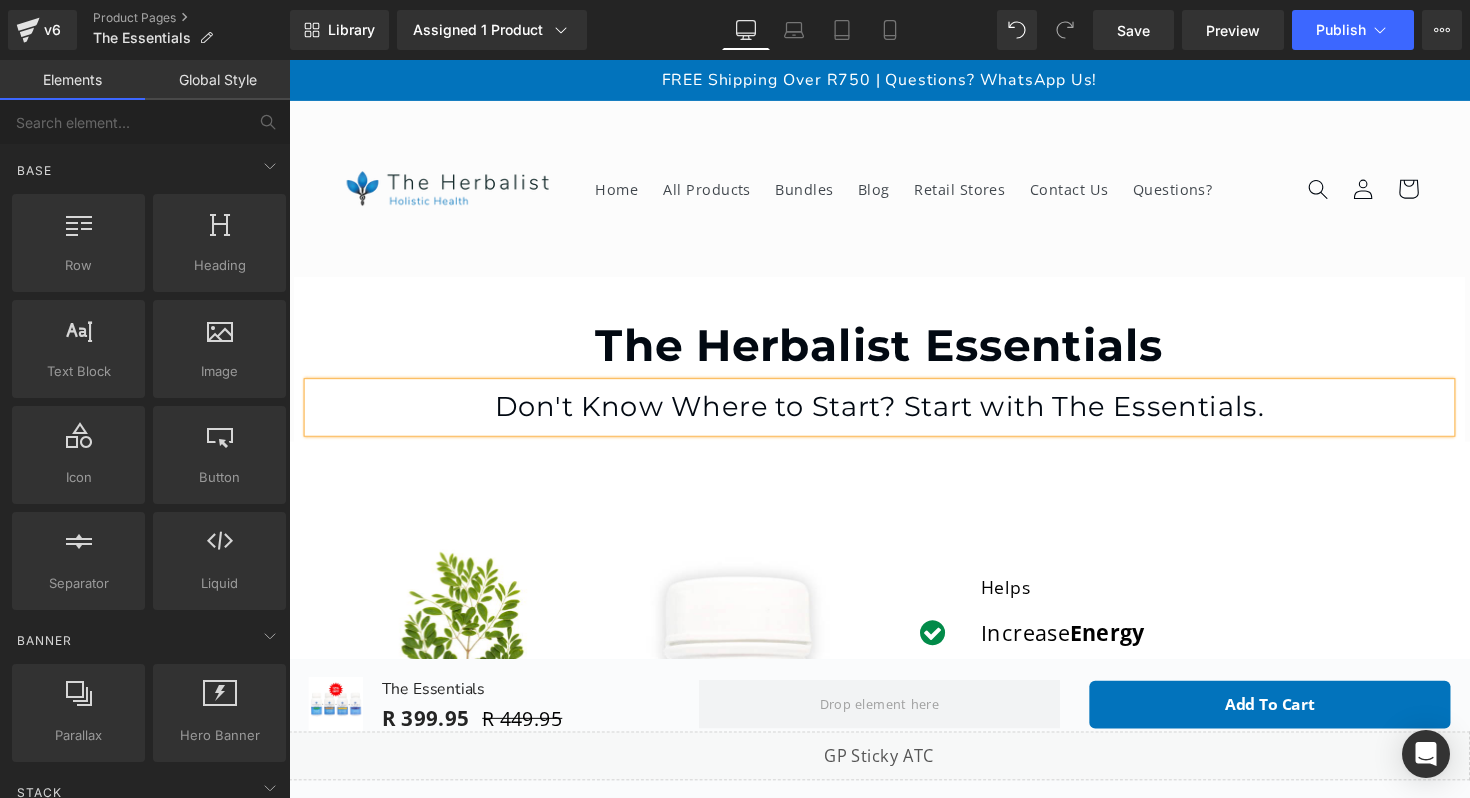 click on "Home
All Products
Bundles
Blog
Retail Stores
Contact Us
Questions?
Log in
Facebook
Liquid error (sections/header line 212): Could not find asset snippets/icon-instagram.liquid Instagram" at bounding box center (894, 192) 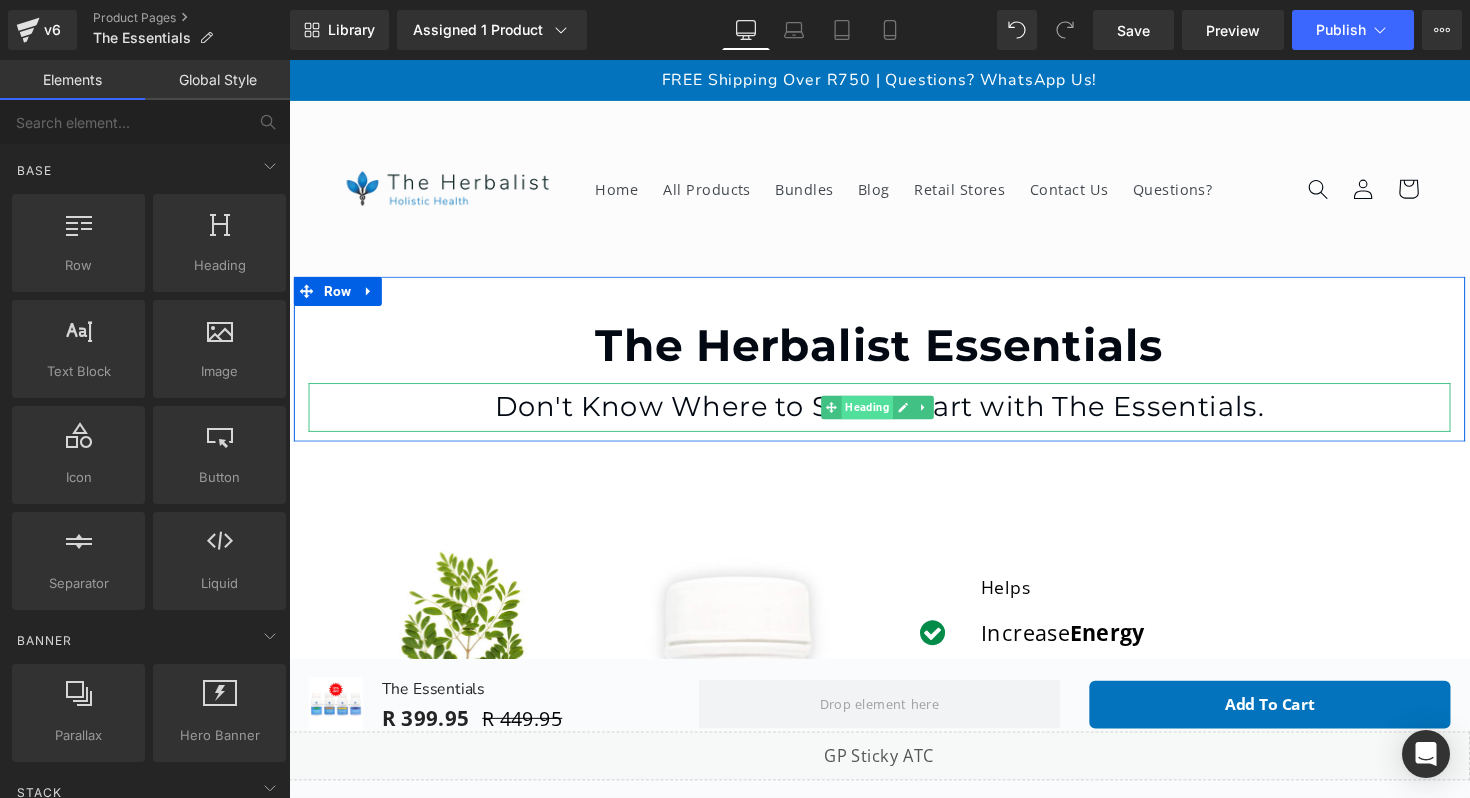 click on "Heading" at bounding box center [881, 416] 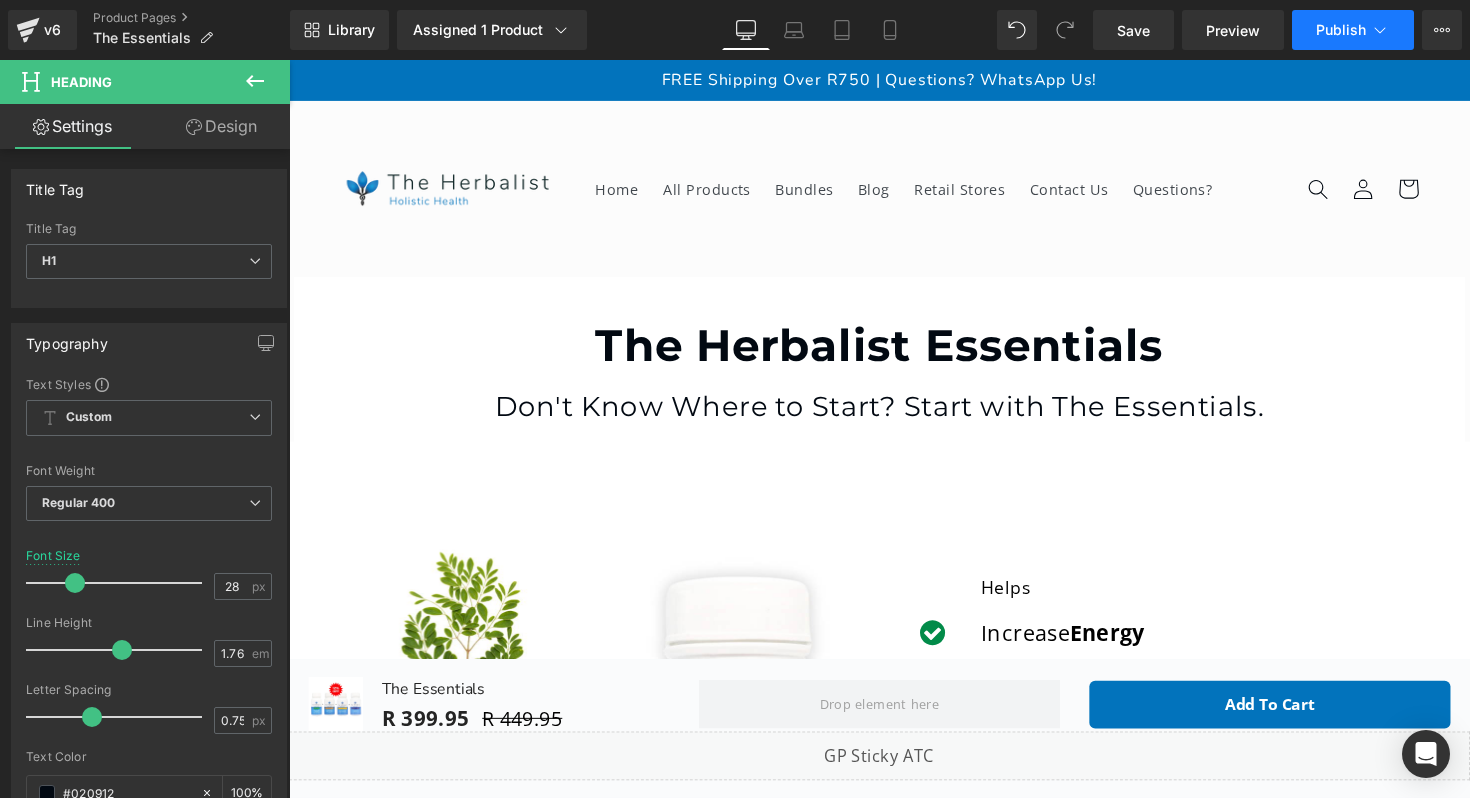click on "Publish" at bounding box center [1341, 30] 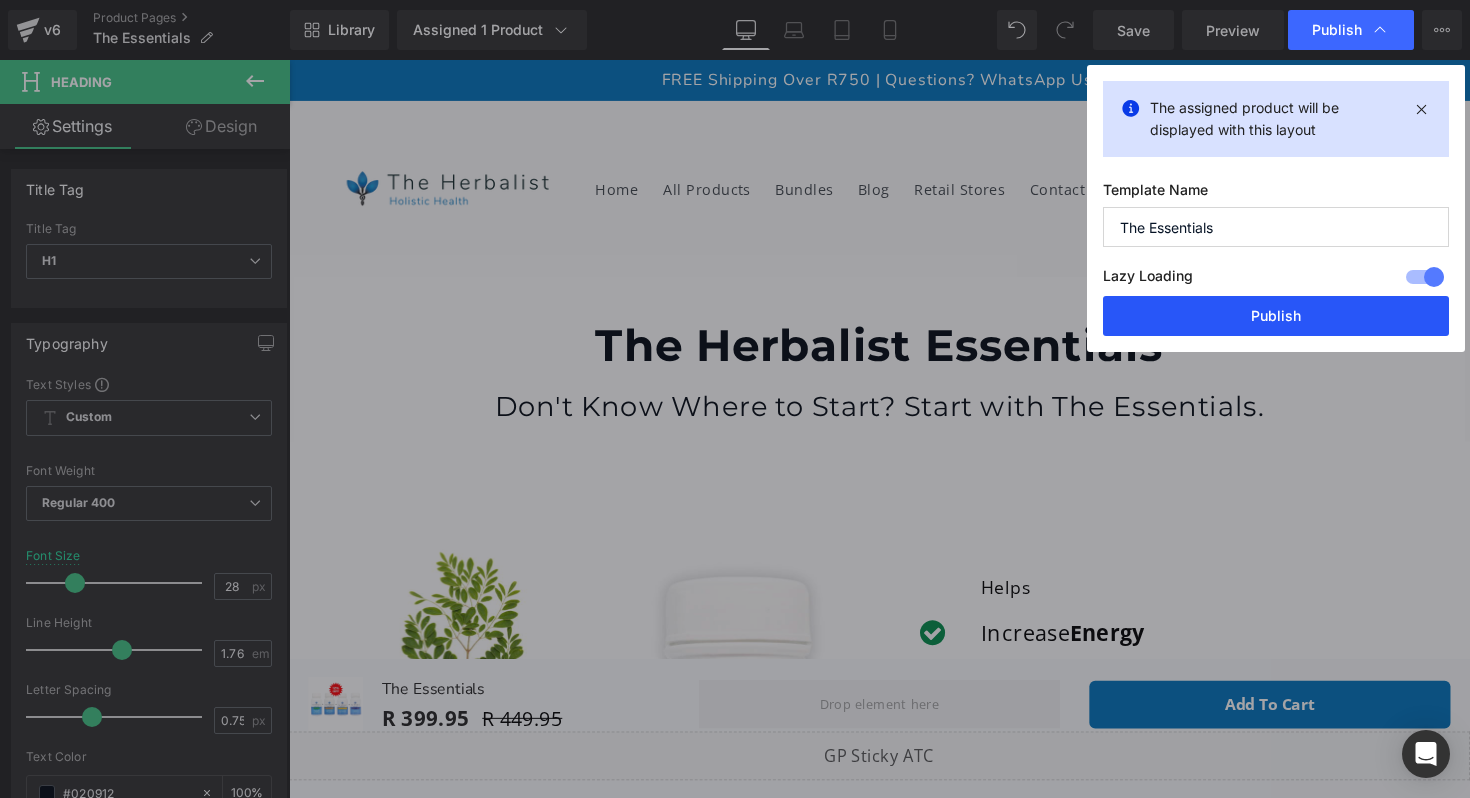 click on "Publish" at bounding box center (1276, 316) 